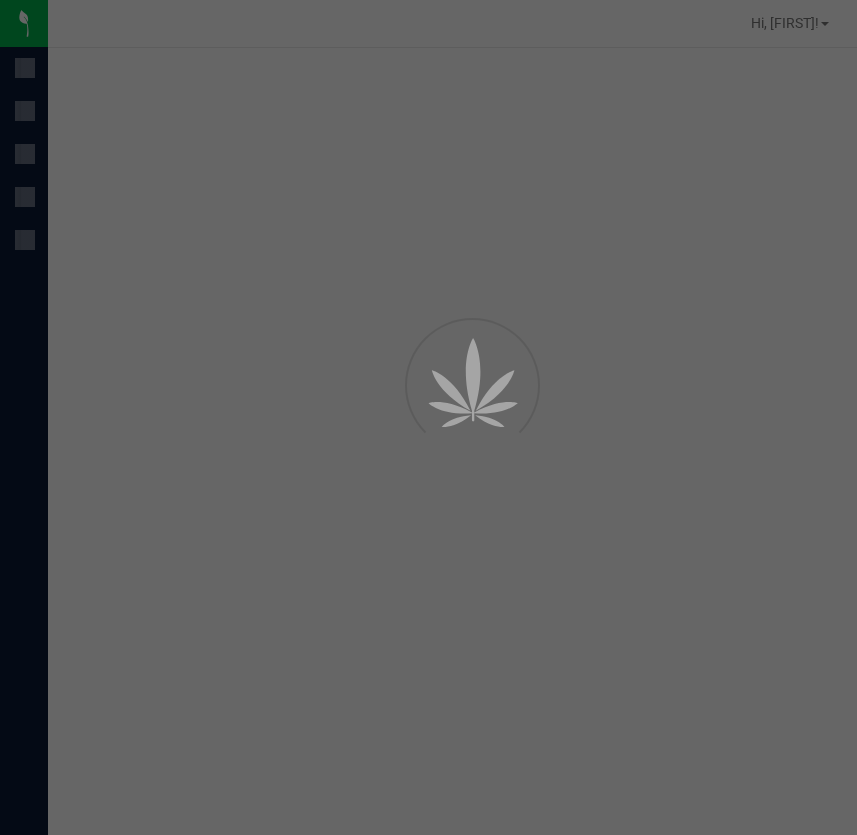 scroll, scrollTop: 0, scrollLeft: 0, axis: both 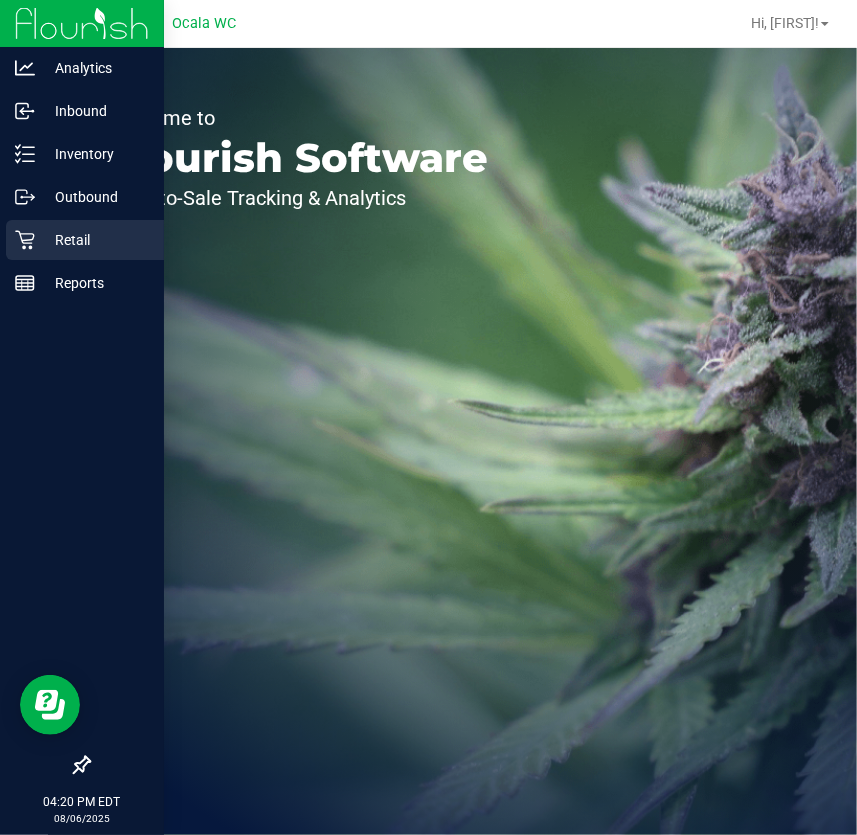 click 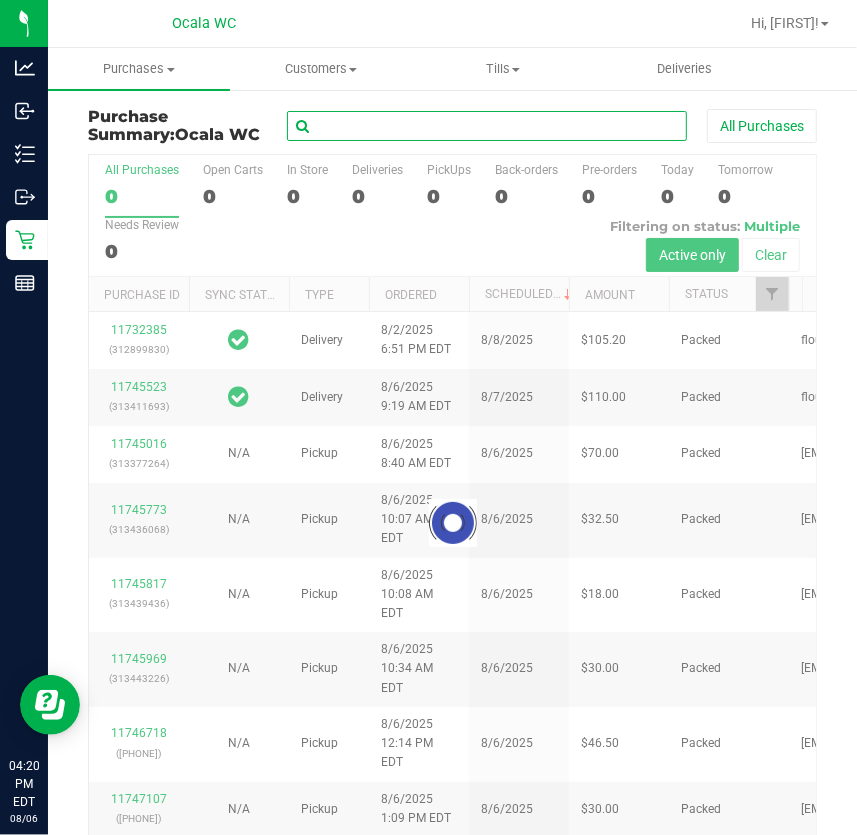 click at bounding box center (487, 126) 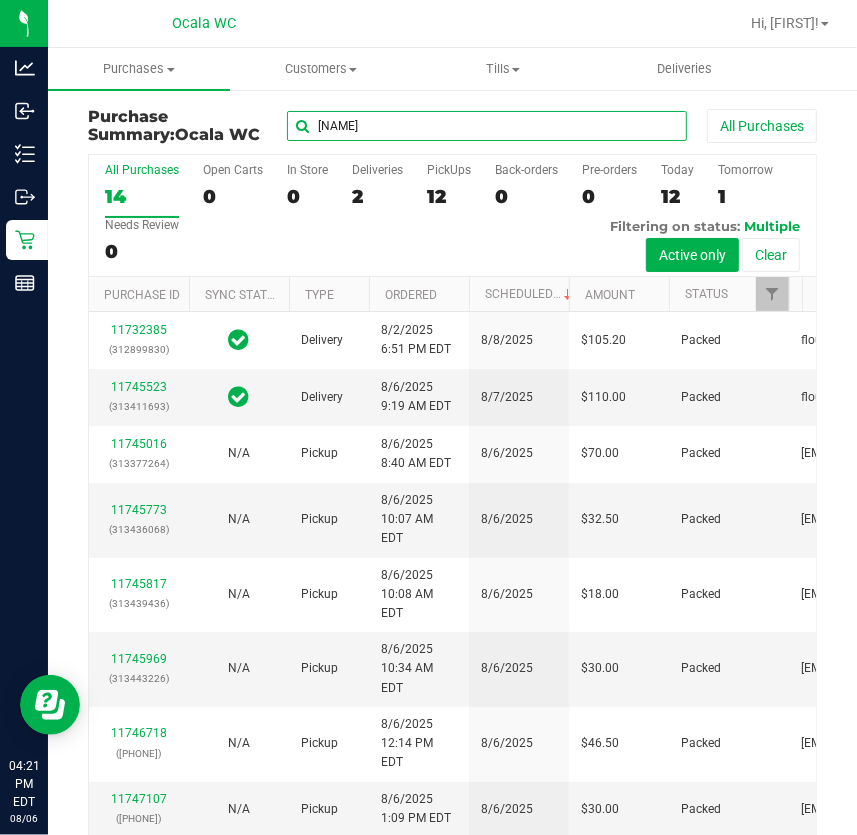 type on "bryan" 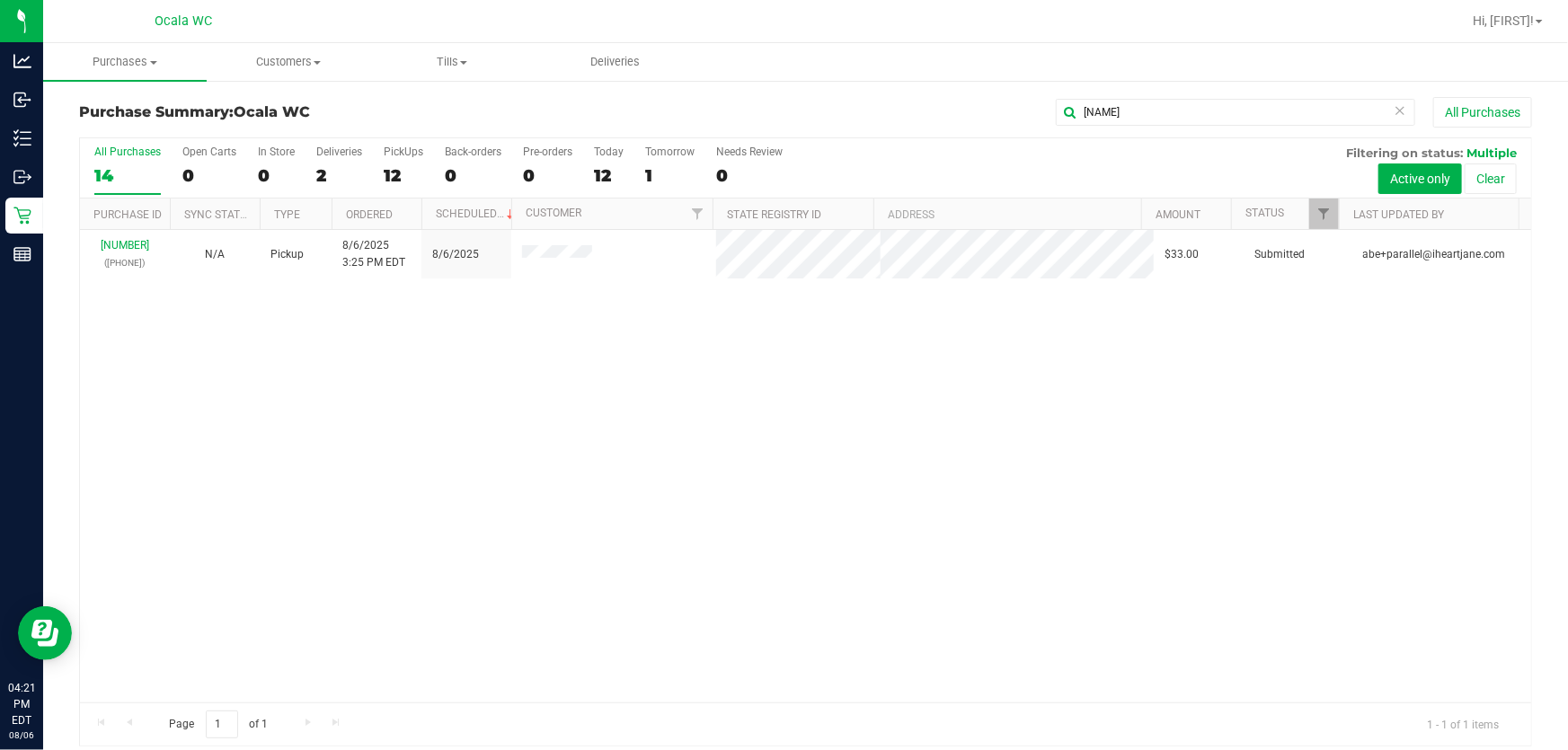 click on "11748148
(313502306)
N/A
Pickup 8/6/2025 3:25 PM EDT 8/6/2025
$33.00
Submitted abe+parallel@iheartjane.com" at bounding box center (805, 466) 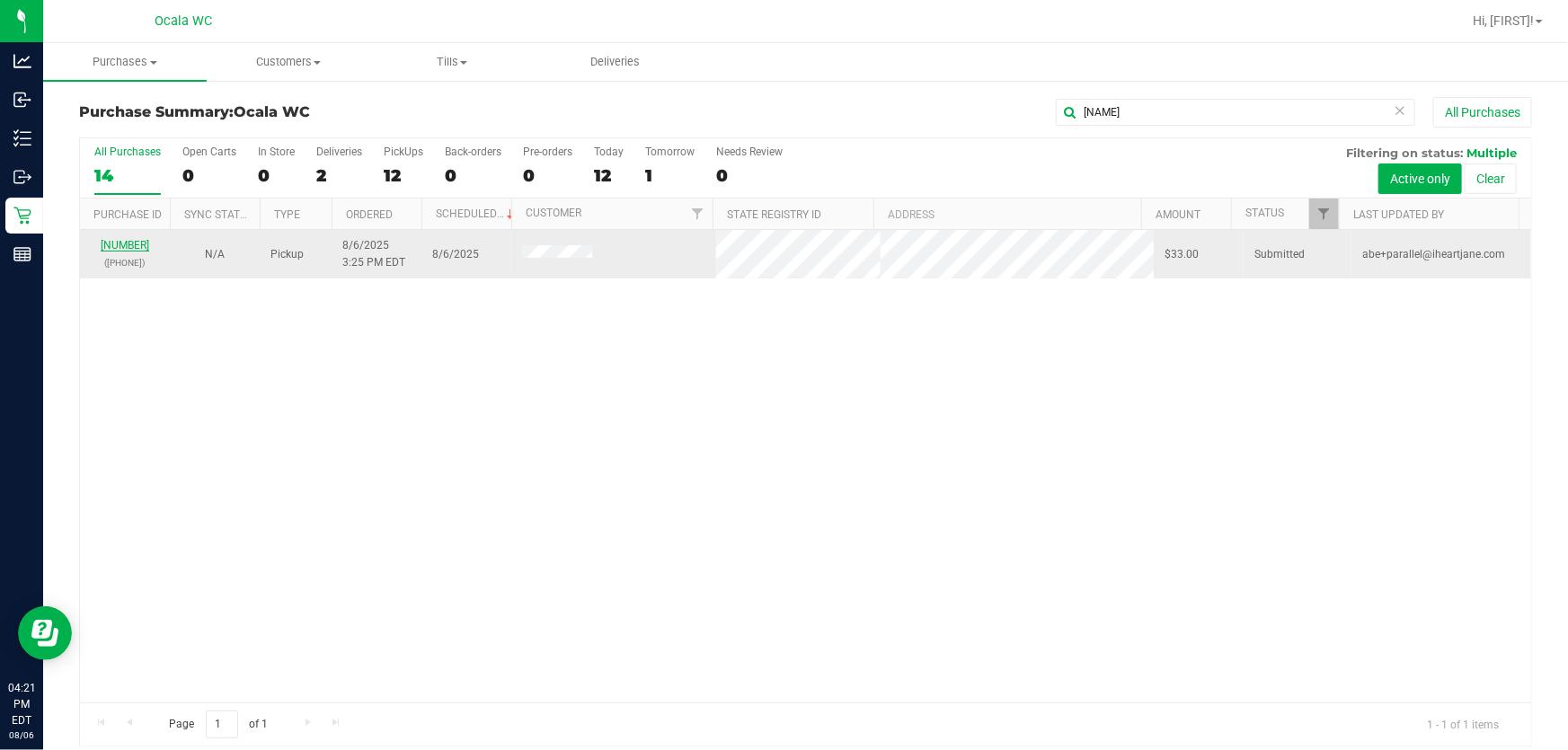 click on "11748148" at bounding box center [125, 245] 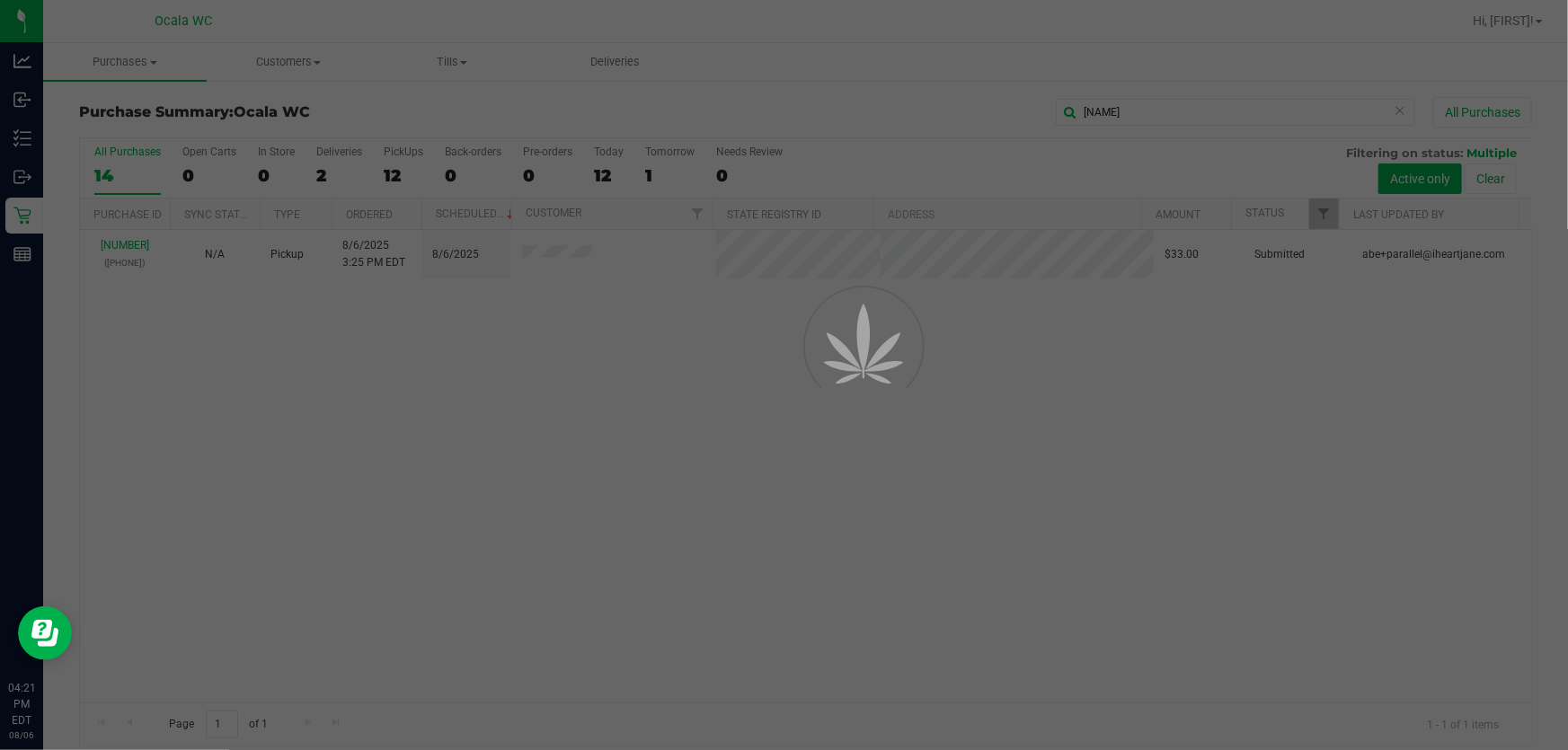 click at bounding box center (784, 375) 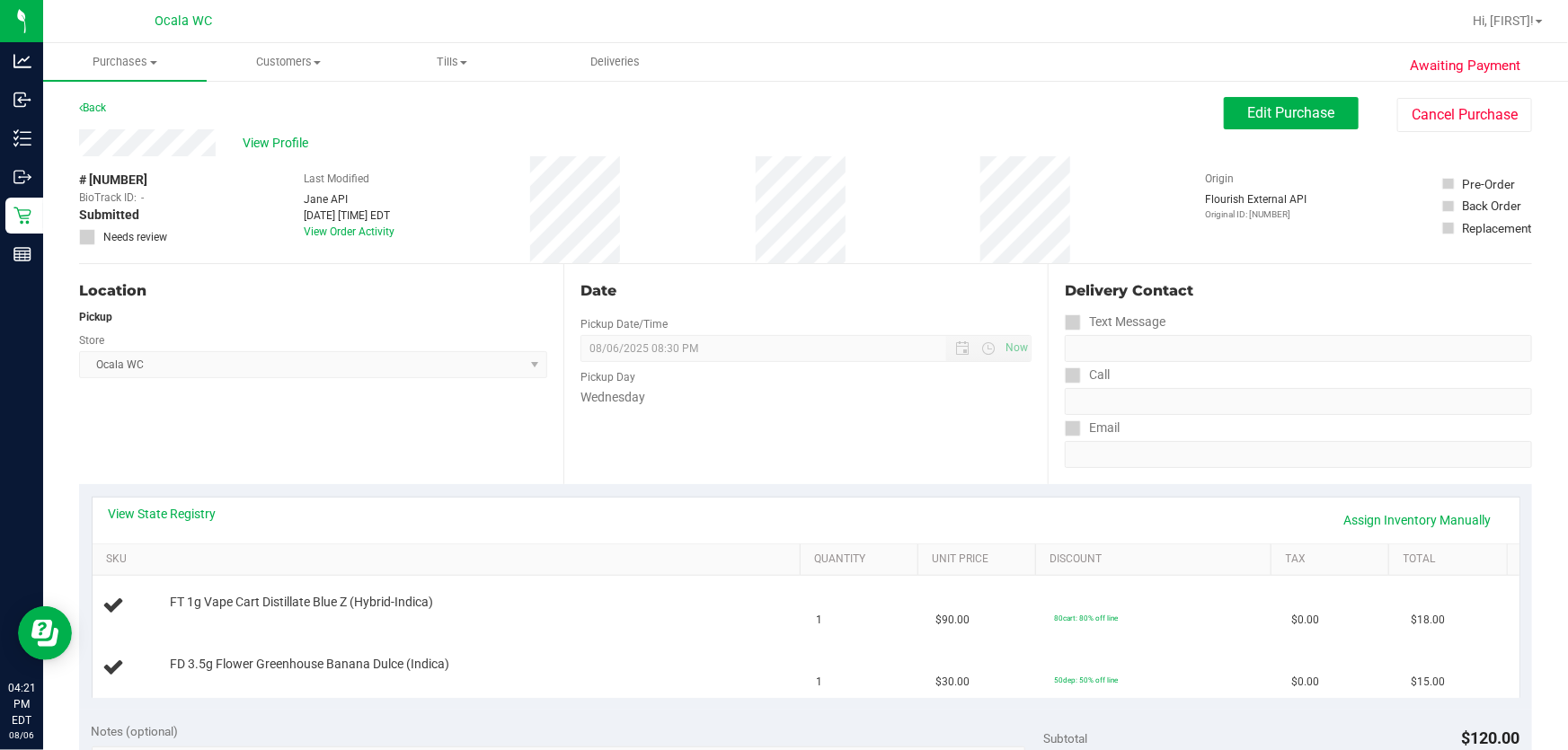 click on "Date
Pickup Date/Time
08/06/2025
Now
08/06/2025 08:30 PM
Now
Pickup Day
Wednesday" at bounding box center [805, 374] 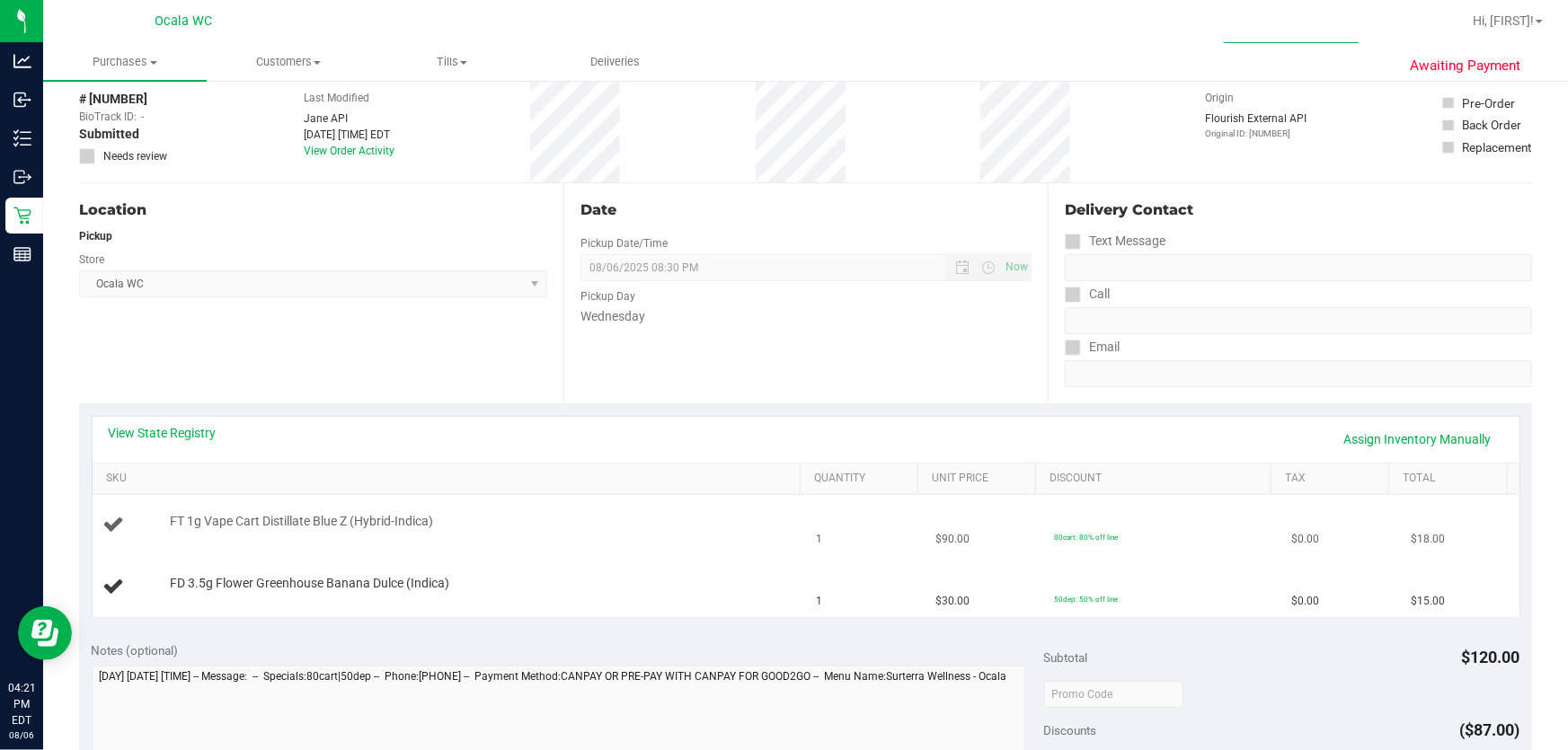 click on "FT 1g Vape Cart Distillate Blue Z (Hybrid-Indica)" at bounding box center [476, 522] 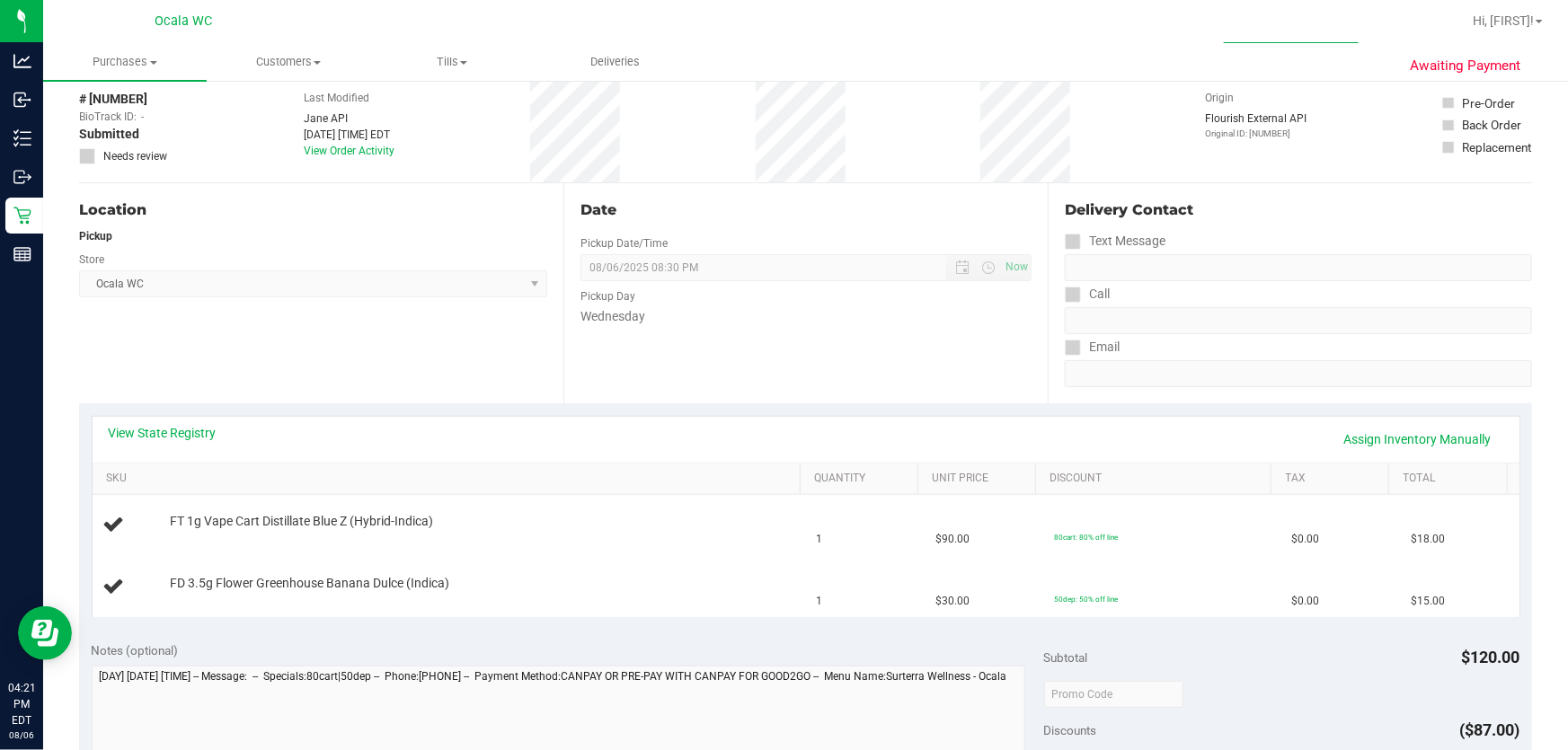 click on "Date
Pickup Date/Time
08/06/2025
Now
08/06/2025 08:30 PM
Now
Pickup Day
Wednesday" at bounding box center [805, 293] 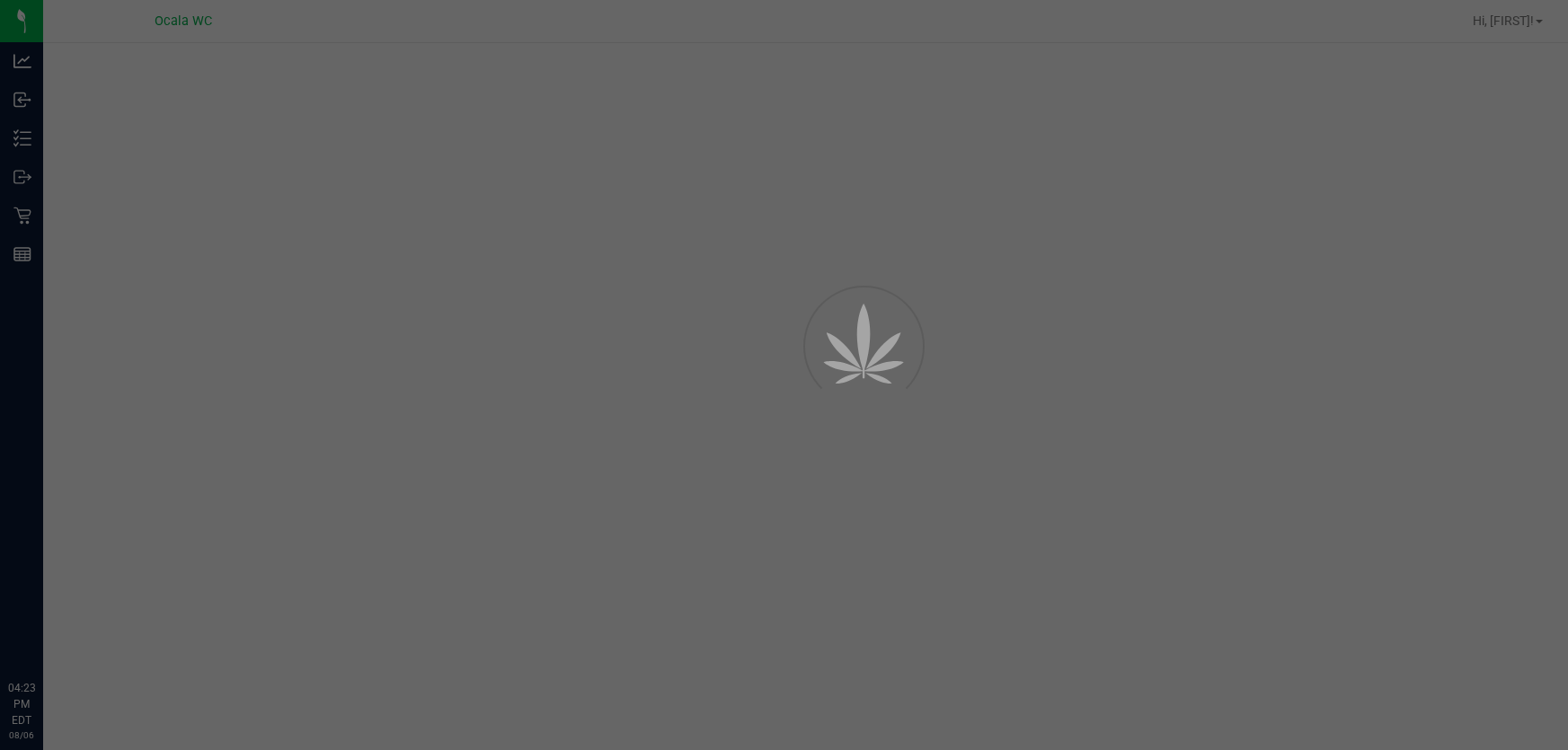 scroll, scrollTop: 0, scrollLeft: 0, axis: both 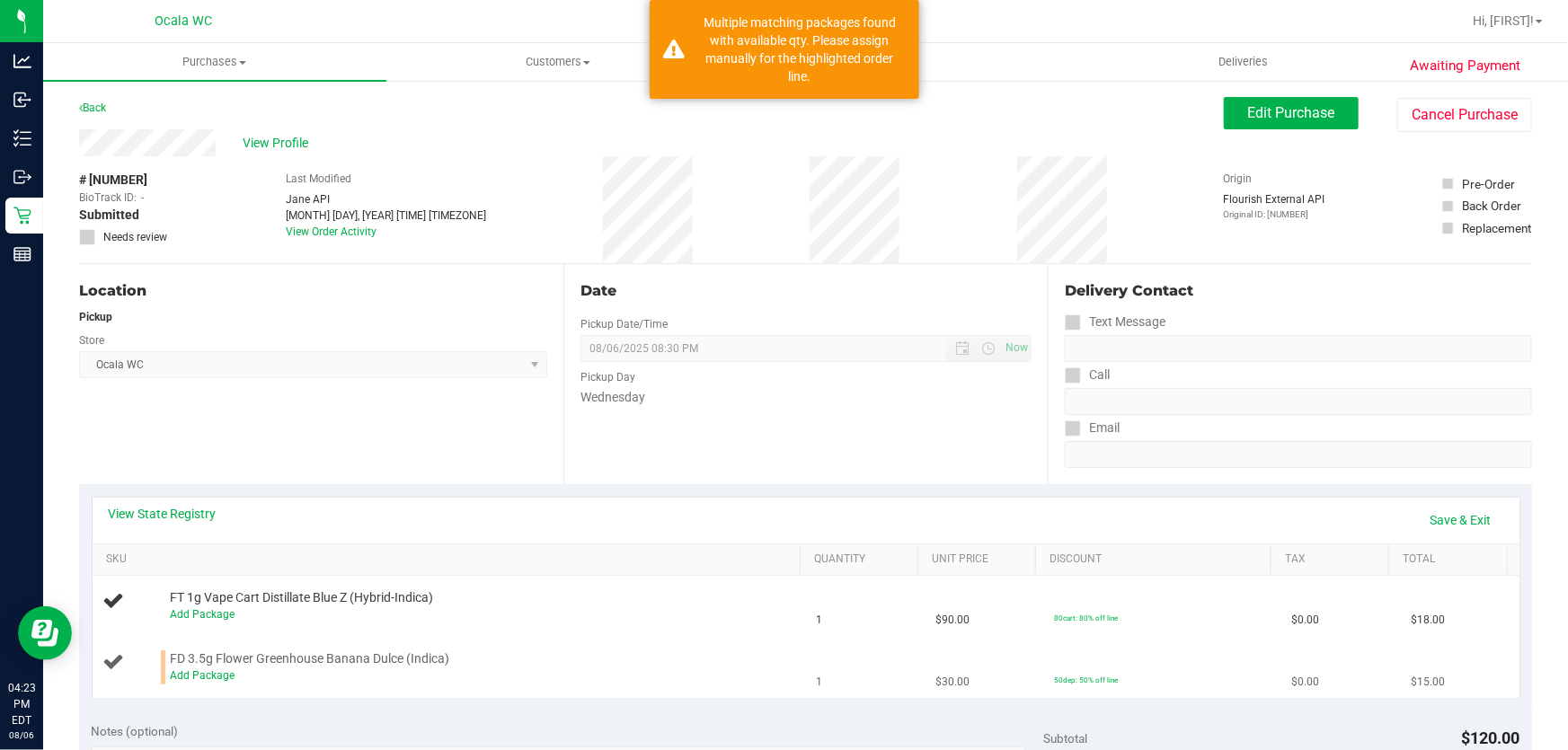 click on "Add Package" at bounding box center [481, 675] 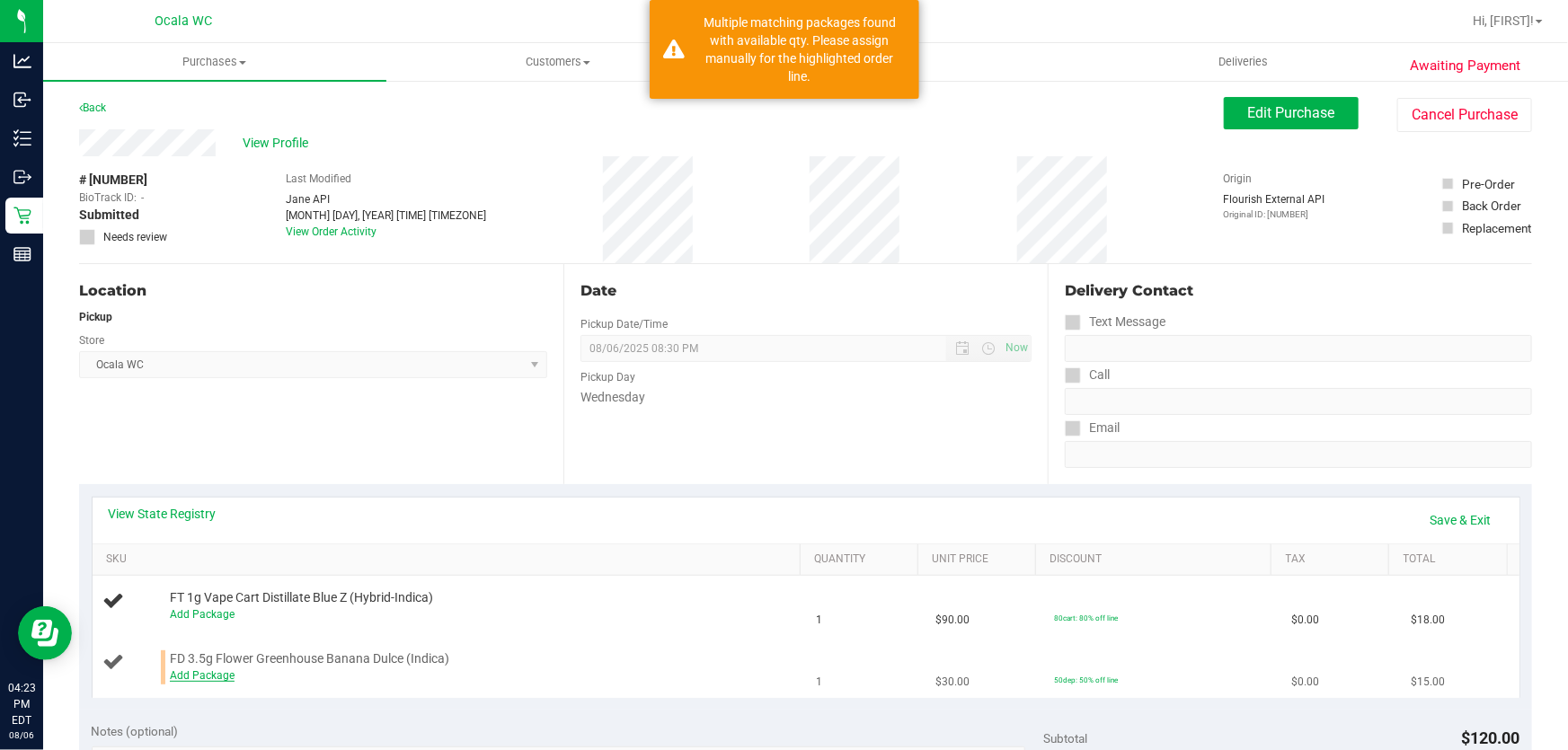 click on "Add Package" at bounding box center [202, 675] 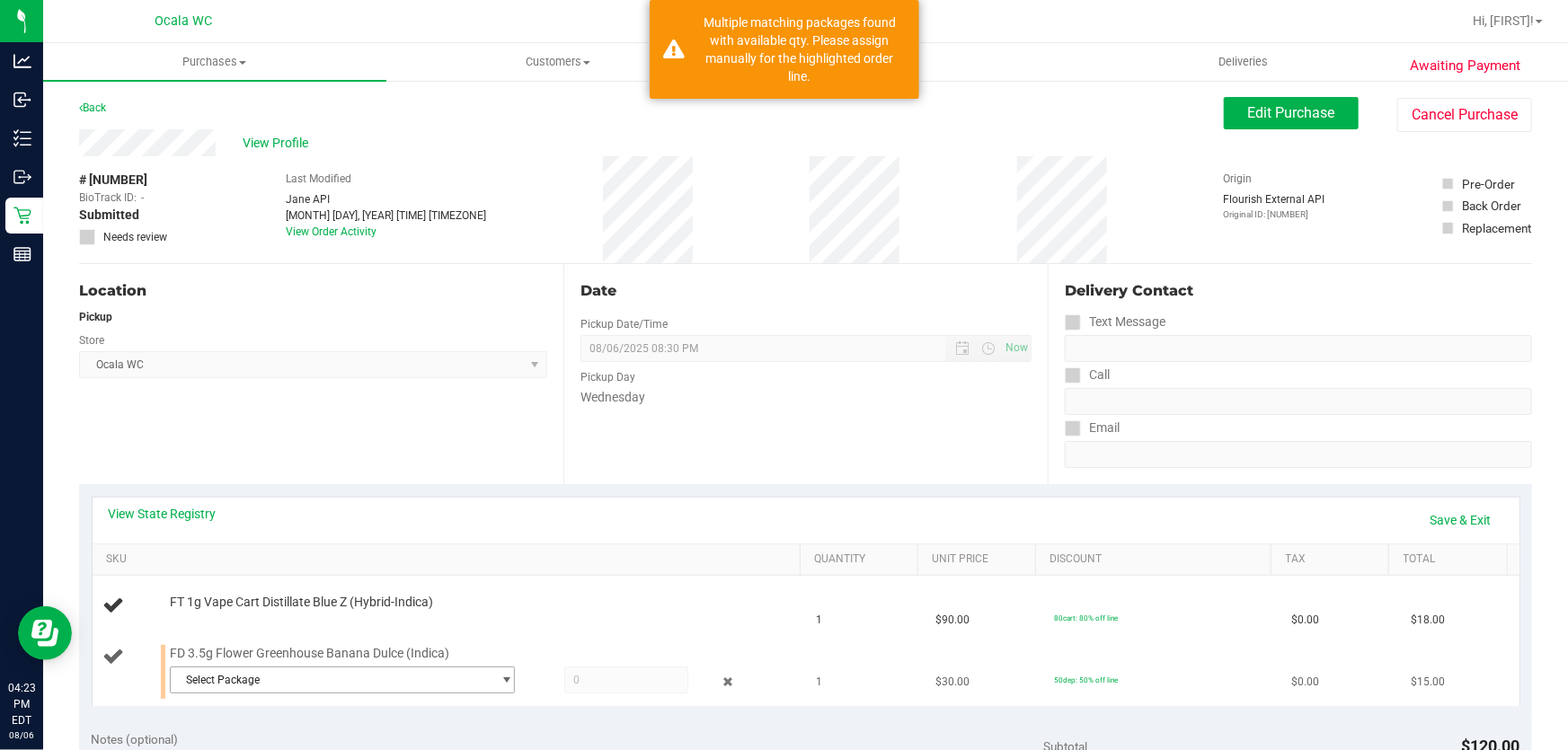 click on "Select Package" at bounding box center [331, 680] 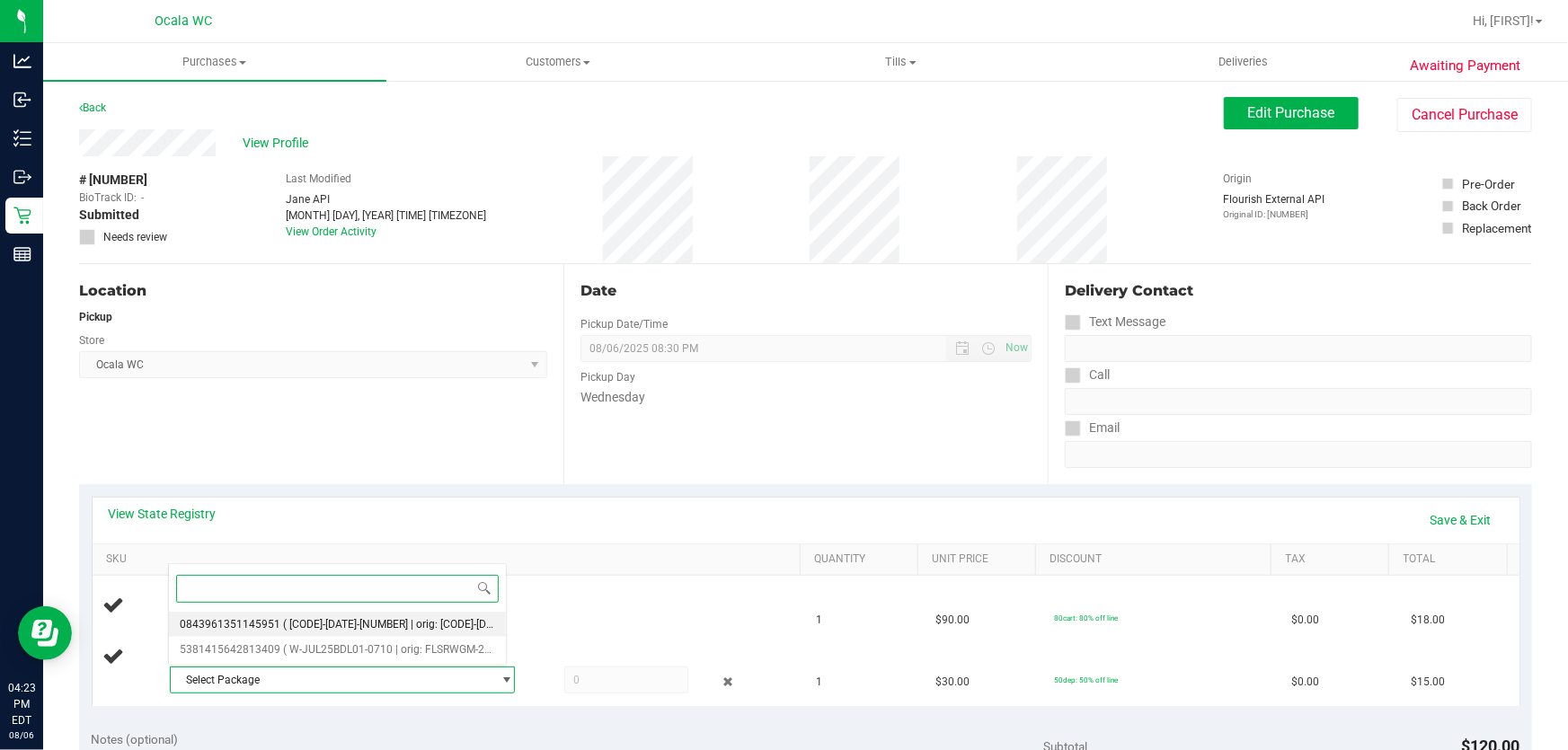 click on "(
[CODE]-[DATE]-[NUMBER] | orig: [CODE]-[DATE]-[NUMBER]
)" at bounding box center [424, 624] 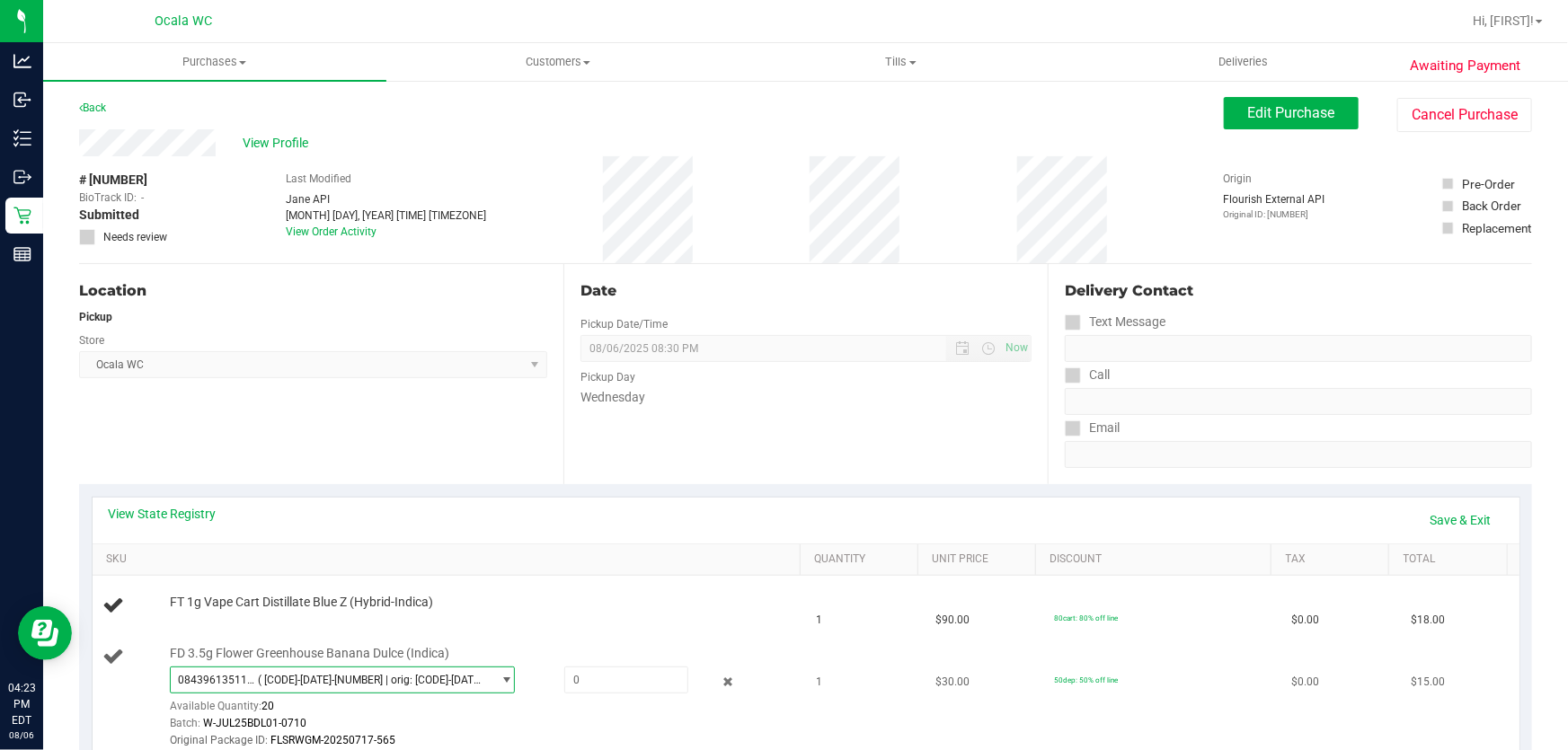 click on "(
[CODE]-[DATE]-[NUMBER] | orig: [CODE]-[DATE]-[NUMBER]
)" at bounding box center [370, 680] 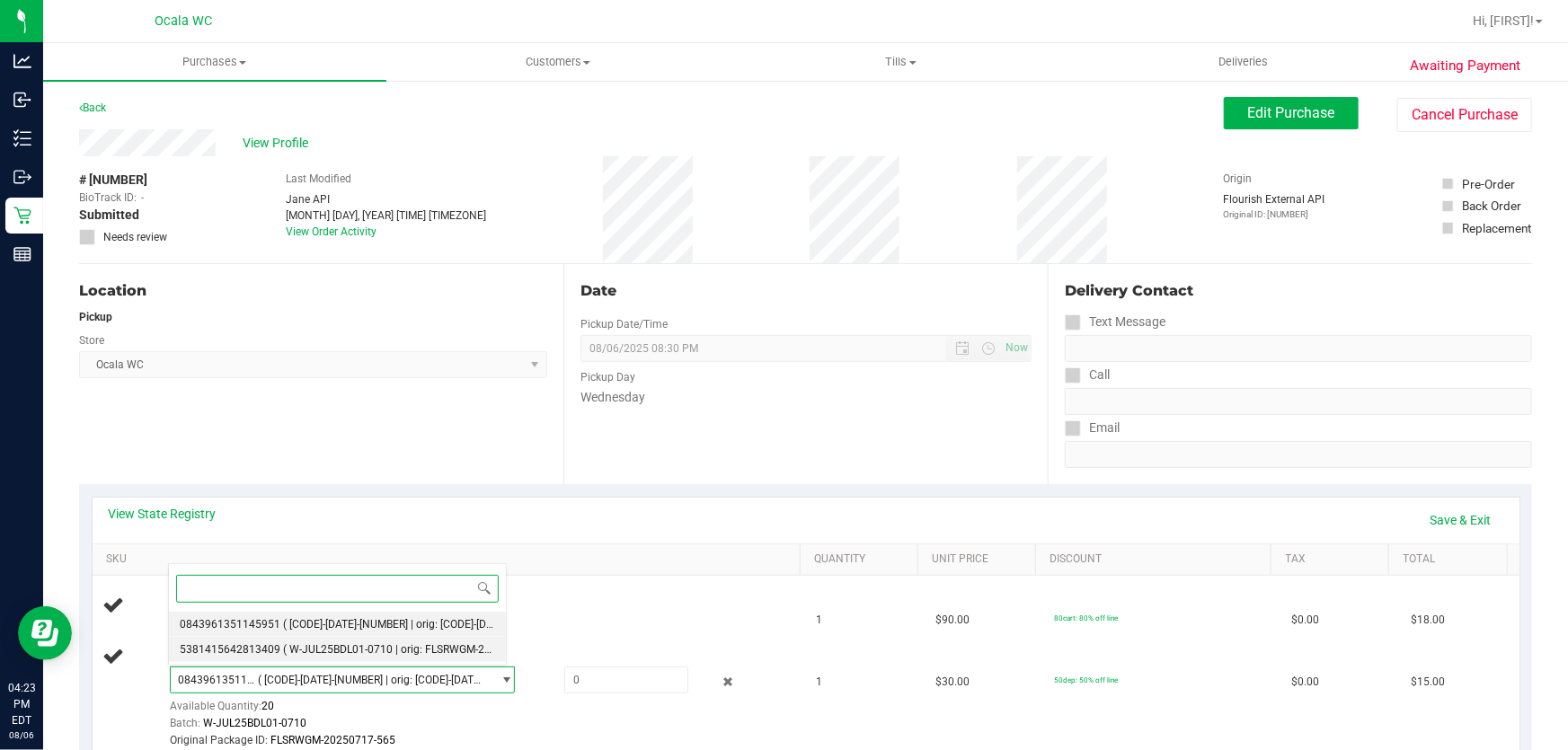 click on "(
W-JUL25BDL01-0710 | orig: FLSRWGM-20250717-584
)" at bounding box center [420, 649] 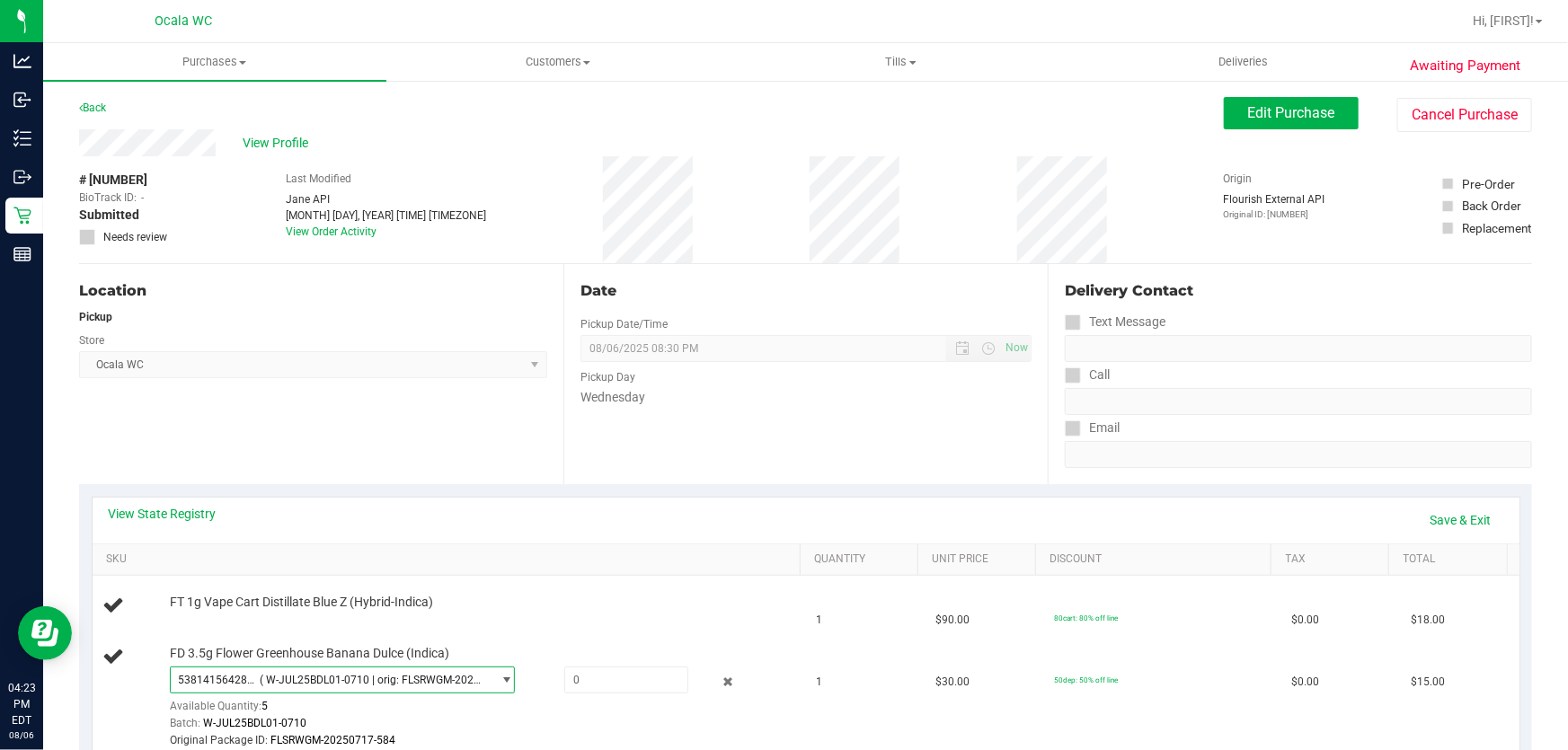 click on "View State Registry
Save & Exit" at bounding box center [806, 520] 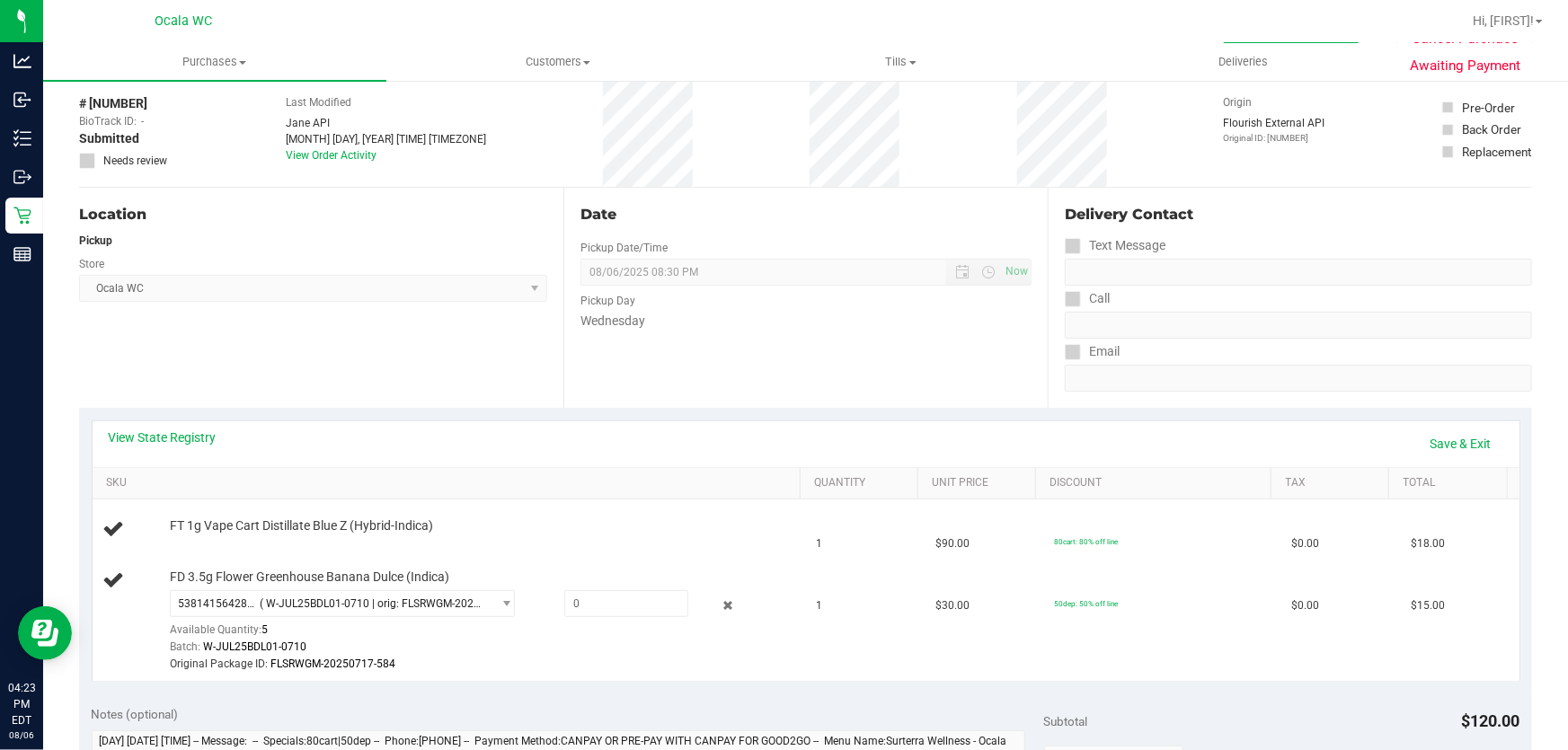 scroll, scrollTop: 163, scrollLeft: 0, axis: vertical 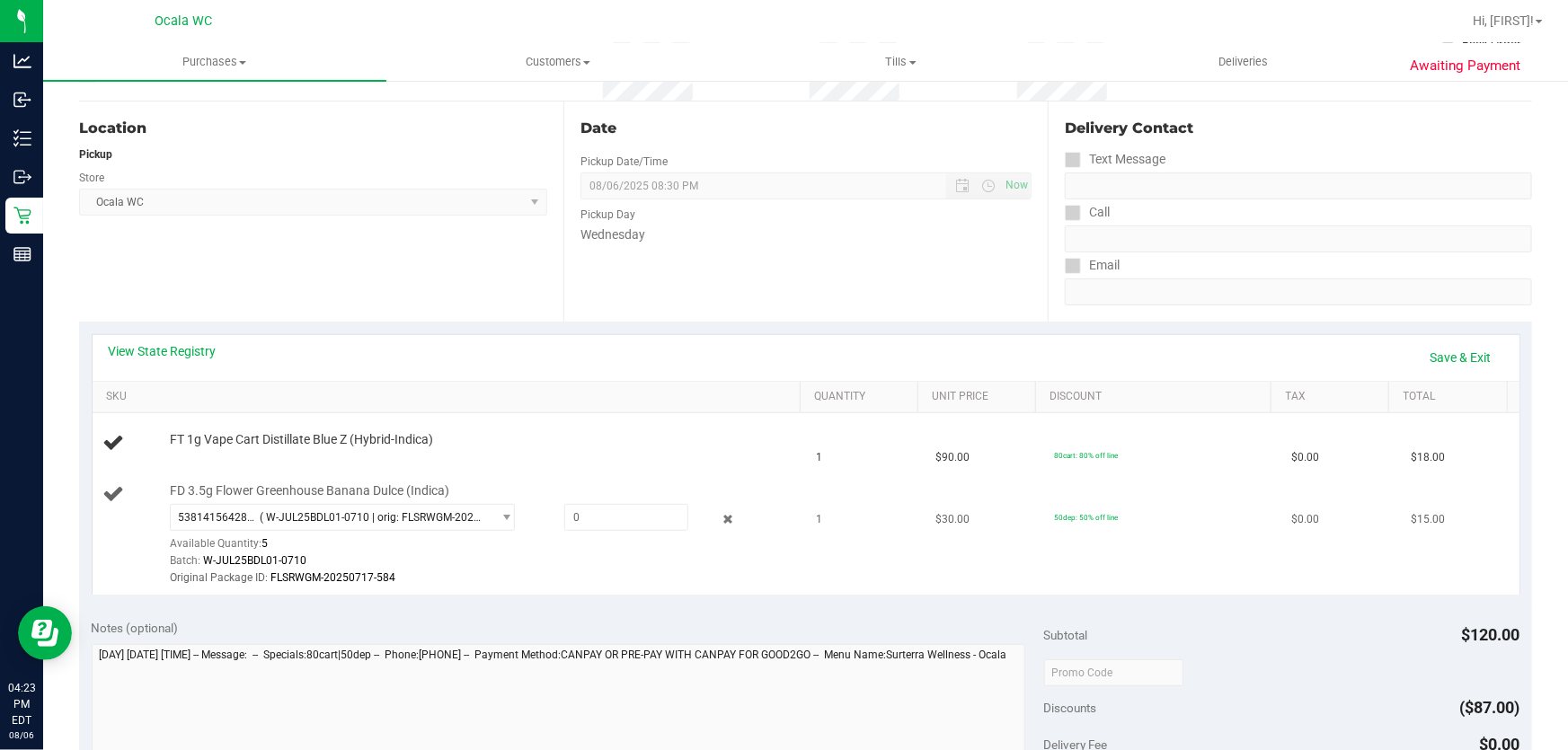 drag, startPoint x: 651, startPoint y: 562, endPoint x: 614, endPoint y: 559, distance: 37.12142 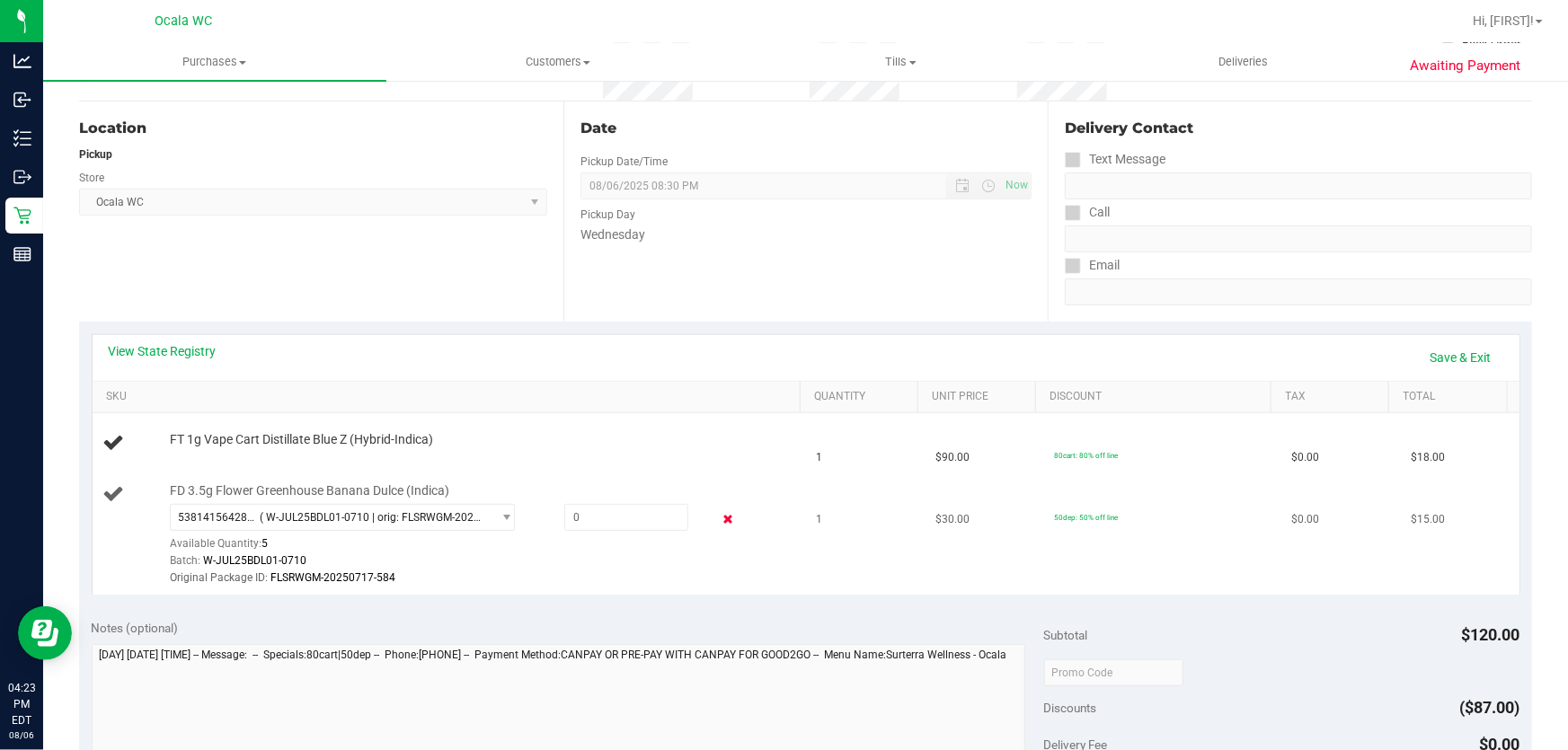 click at bounding box center (728, 519) 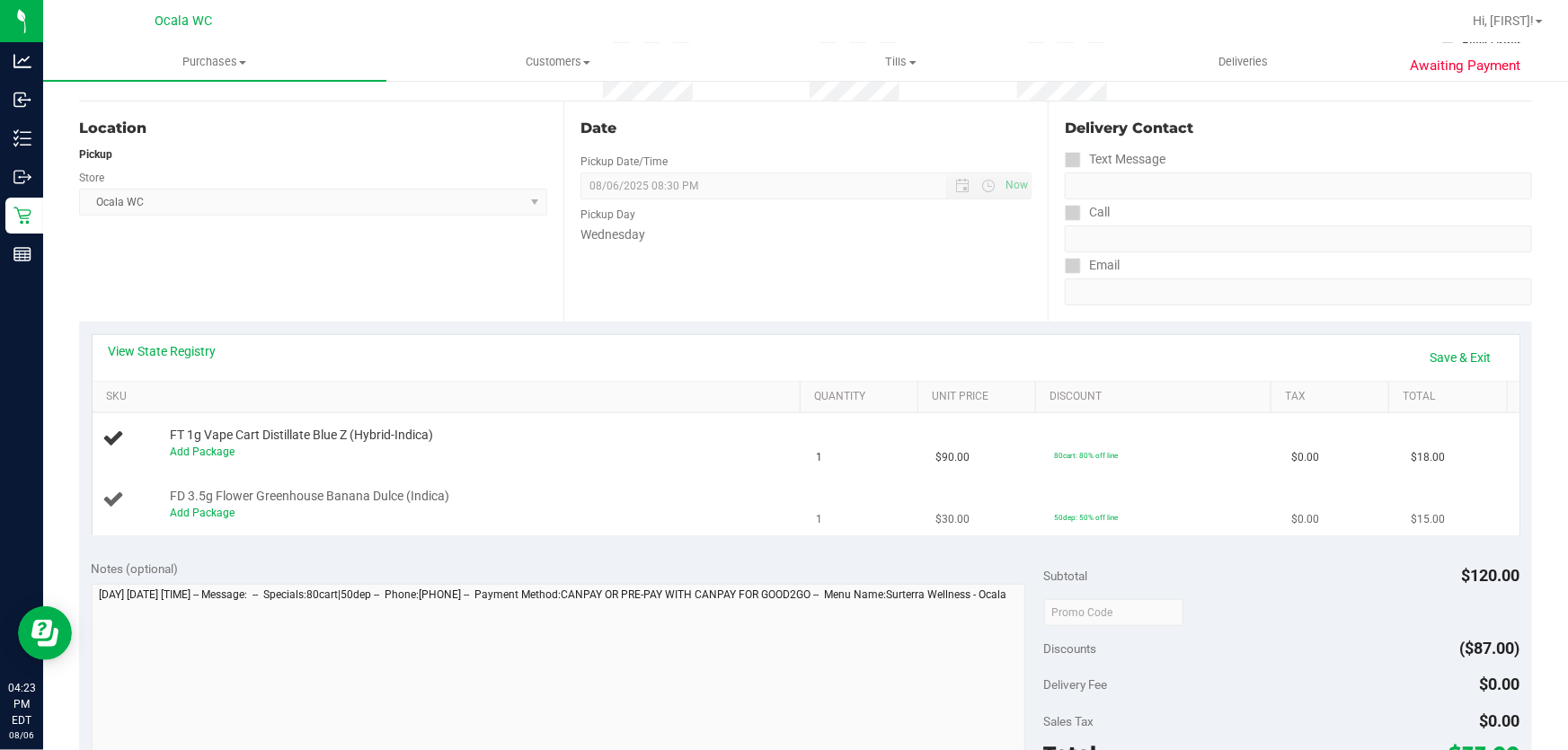 click on "Add Package" at bounding box center [481, 513] 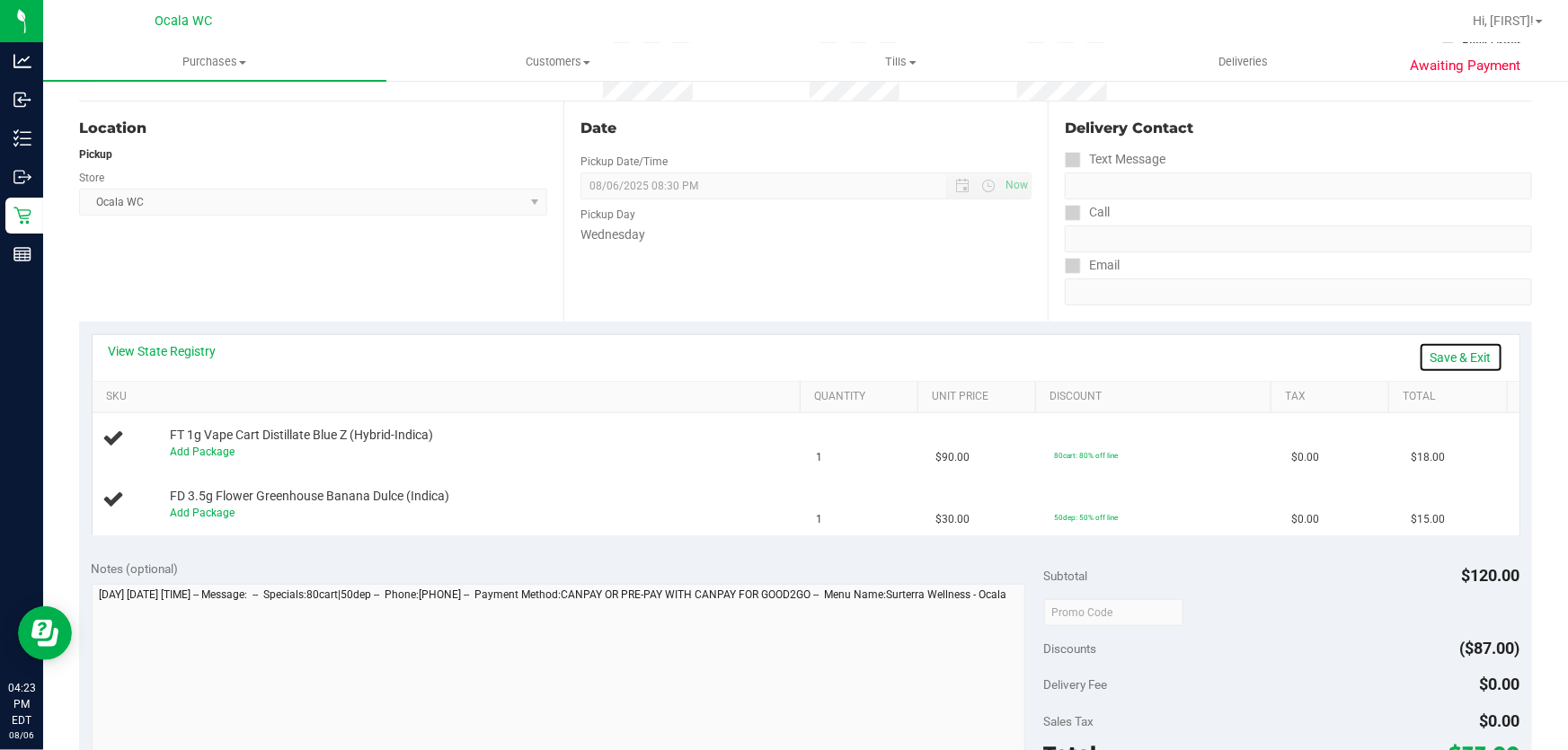 click on "Save & Exit" at bounding box center (1461, 357) 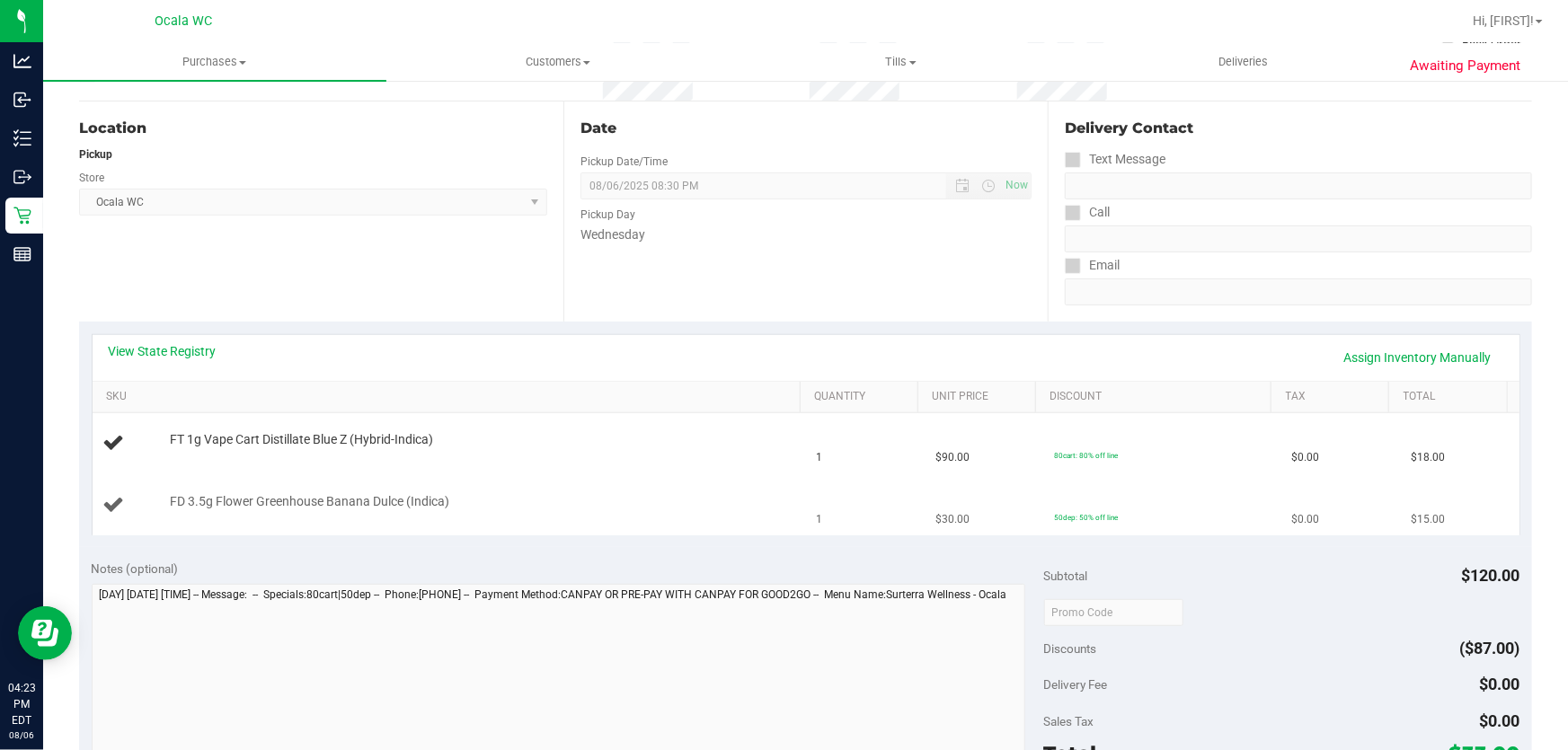 click on "FD 3.5g Flower Greenhouse Banana Dulce (Indica)" at bounding box center (449, 505) 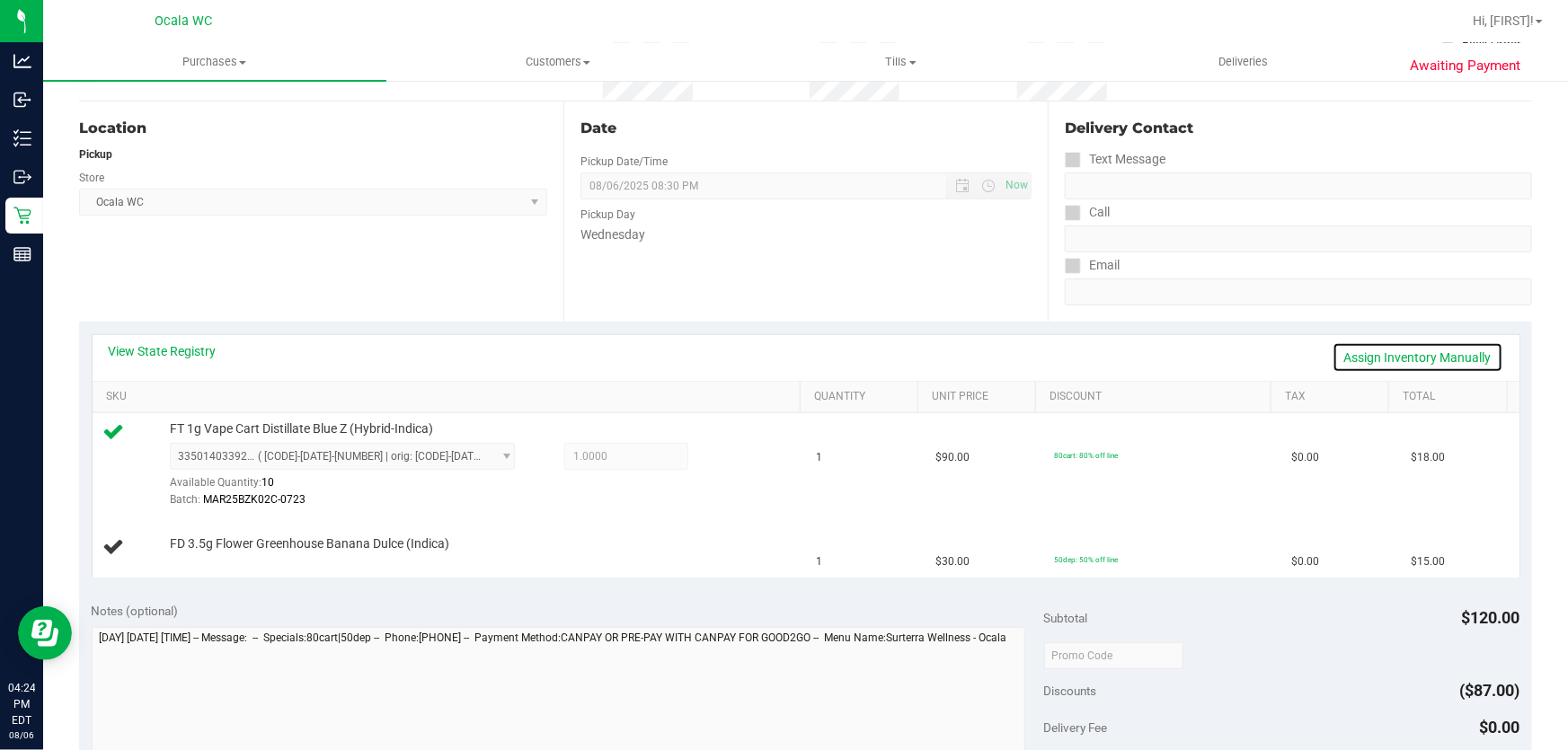 click on "Assign Inventory Manually" at bounding box center [1418, 357] 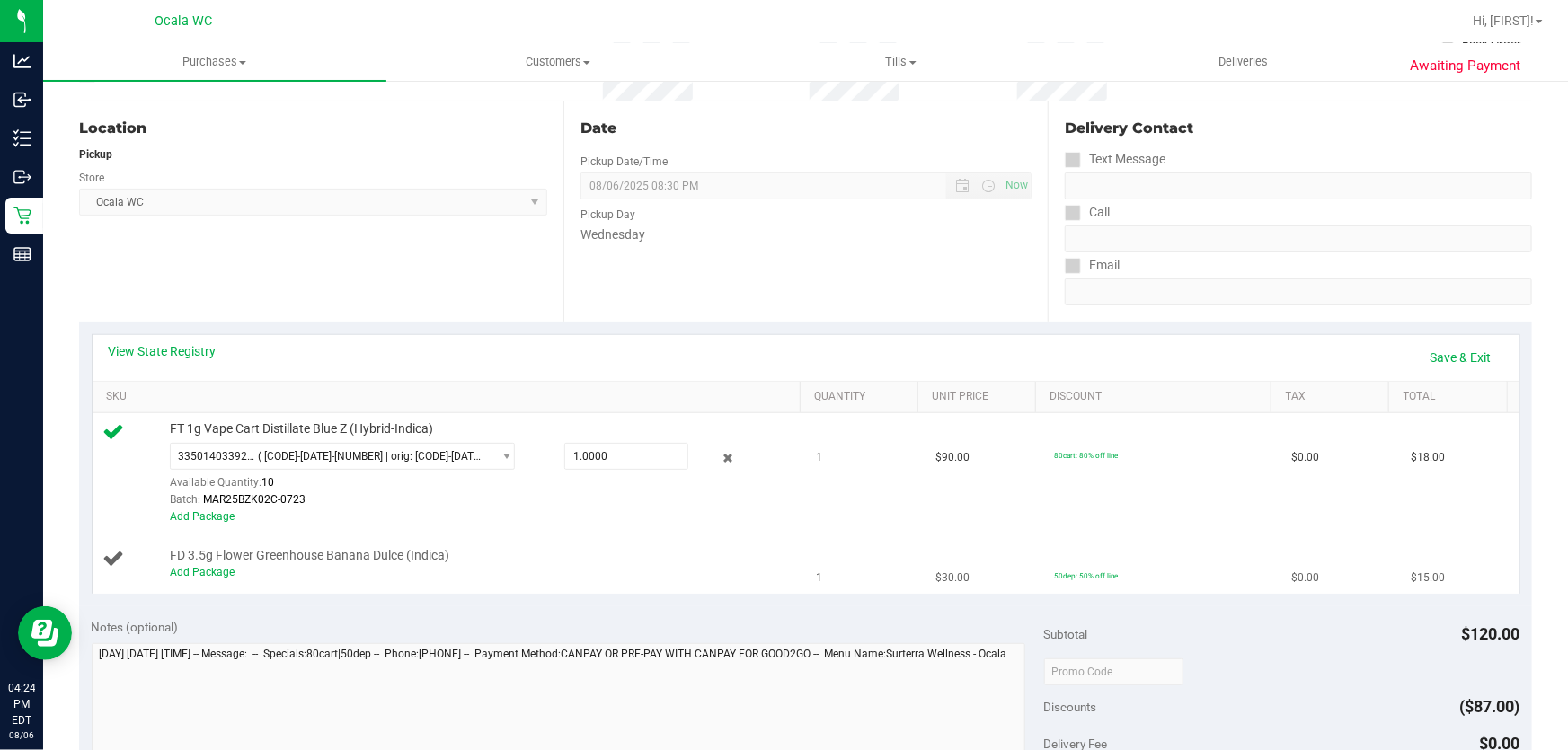 click on "Add Package" at bounding box center (481, 572) 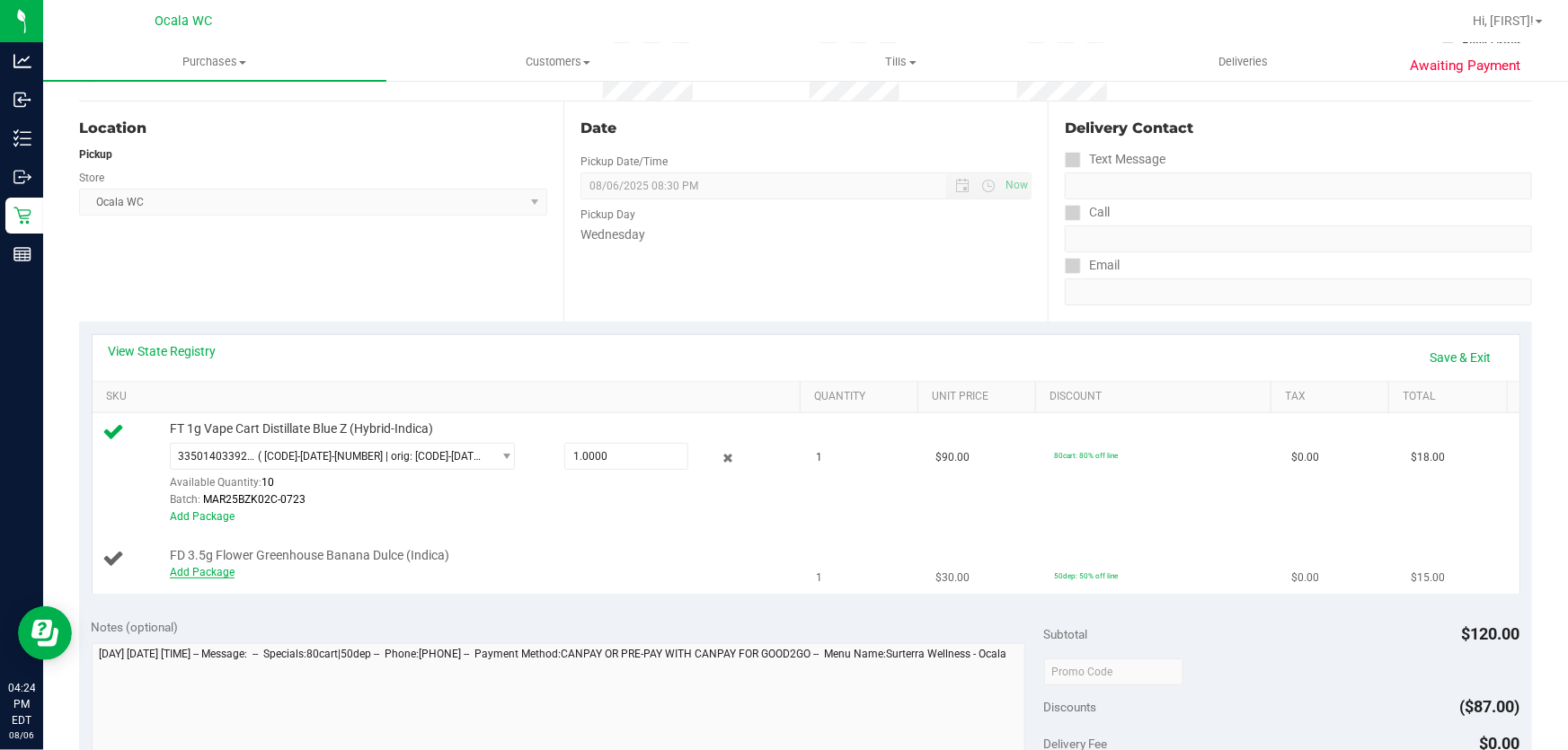 click on "Add Package" at bounding box center (202, 572) 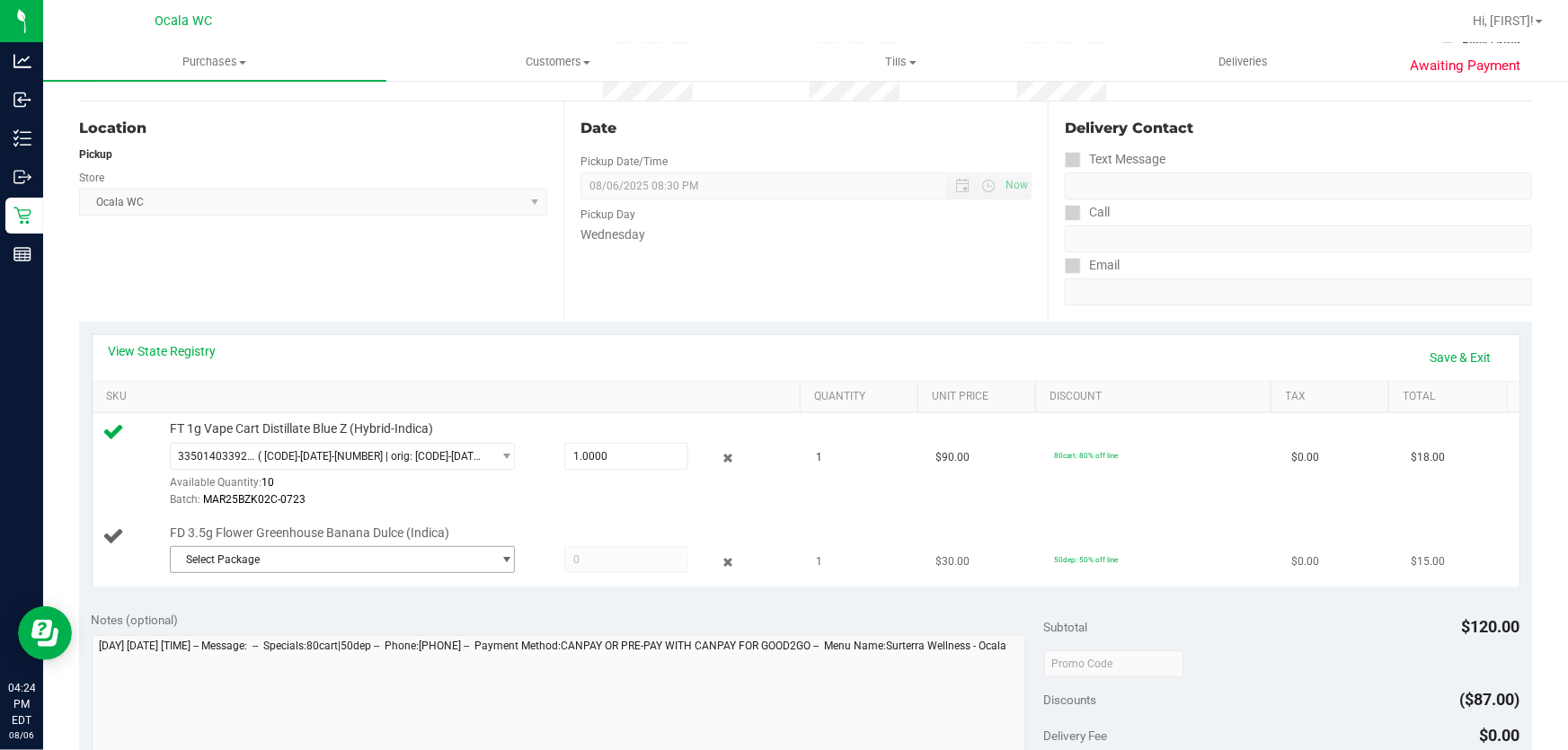 click on "Select Package" at bounding box center (331, 560) 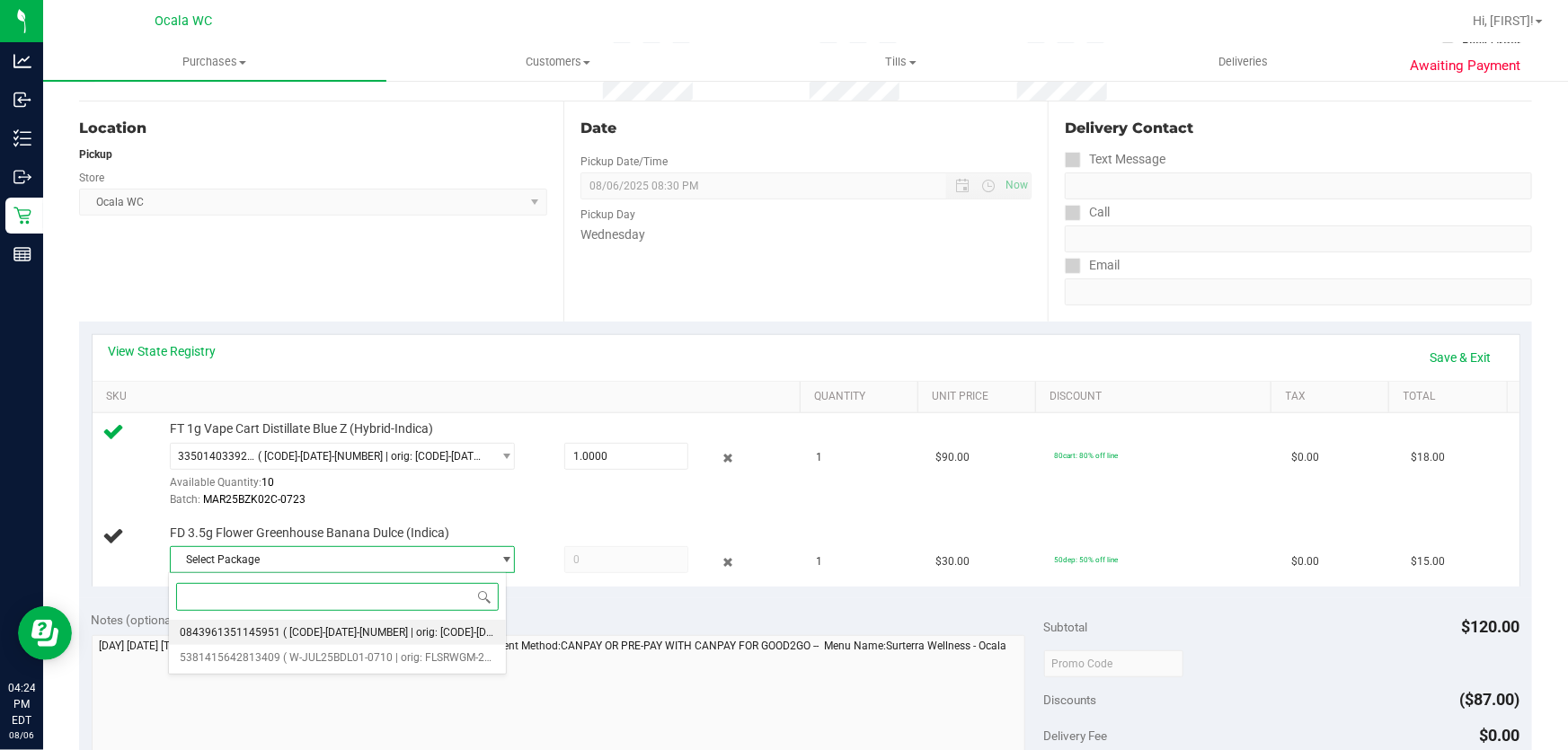 click on "(
[CODE]-[DATE]-[NUMBER] | orig: [CODE]-[DATE]-[NUMBER]
)" at bounding box center (424, 632) 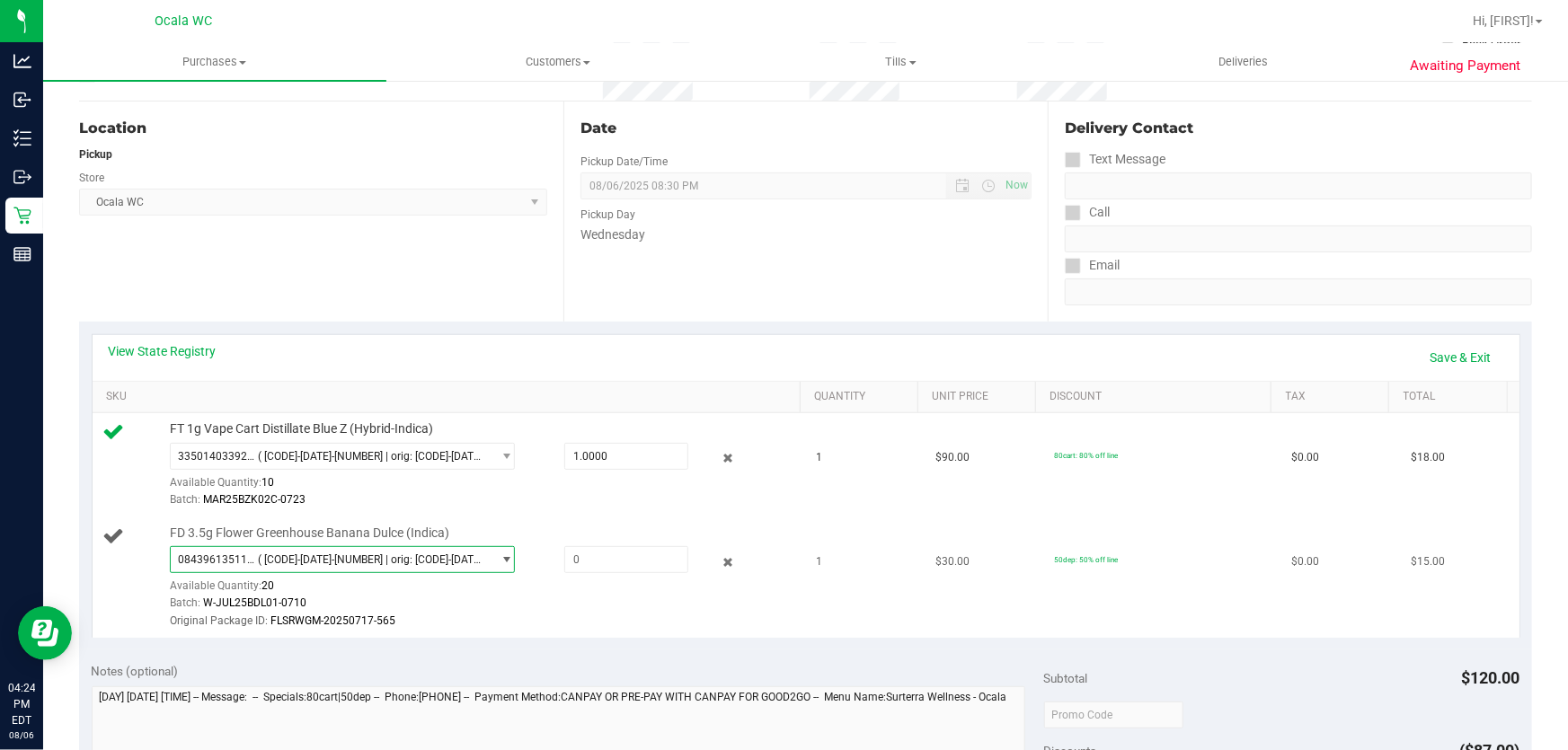 click on "Original Package ID:
[CODE]-[DATE]-[NUMBER]" at bounding box center (481, 621) 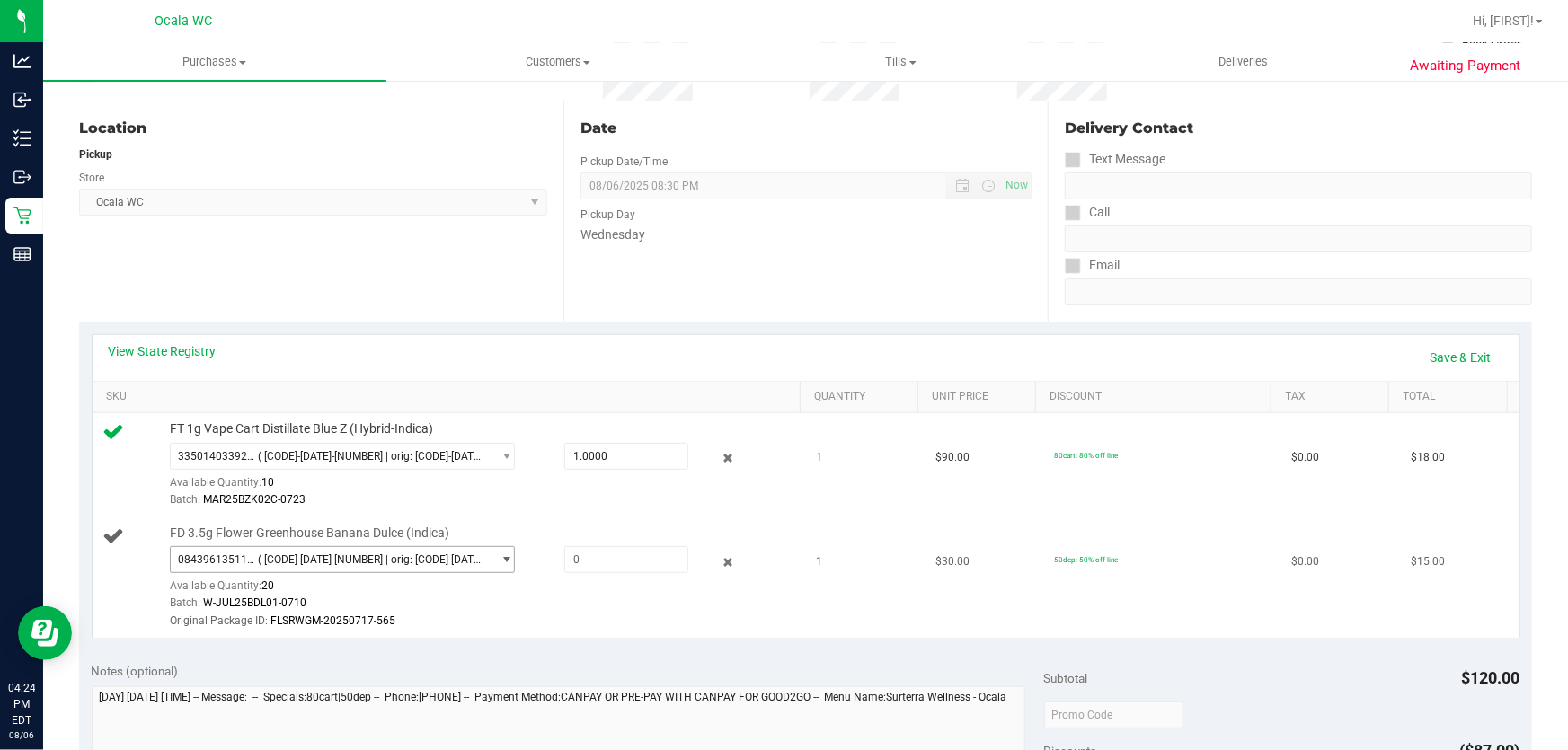 click on "(
[CODE]-[DATE]-[NUMBER] | orig: [CODE]-[DATE]-[NUMBER]
)" at bounding box center [370, 560] 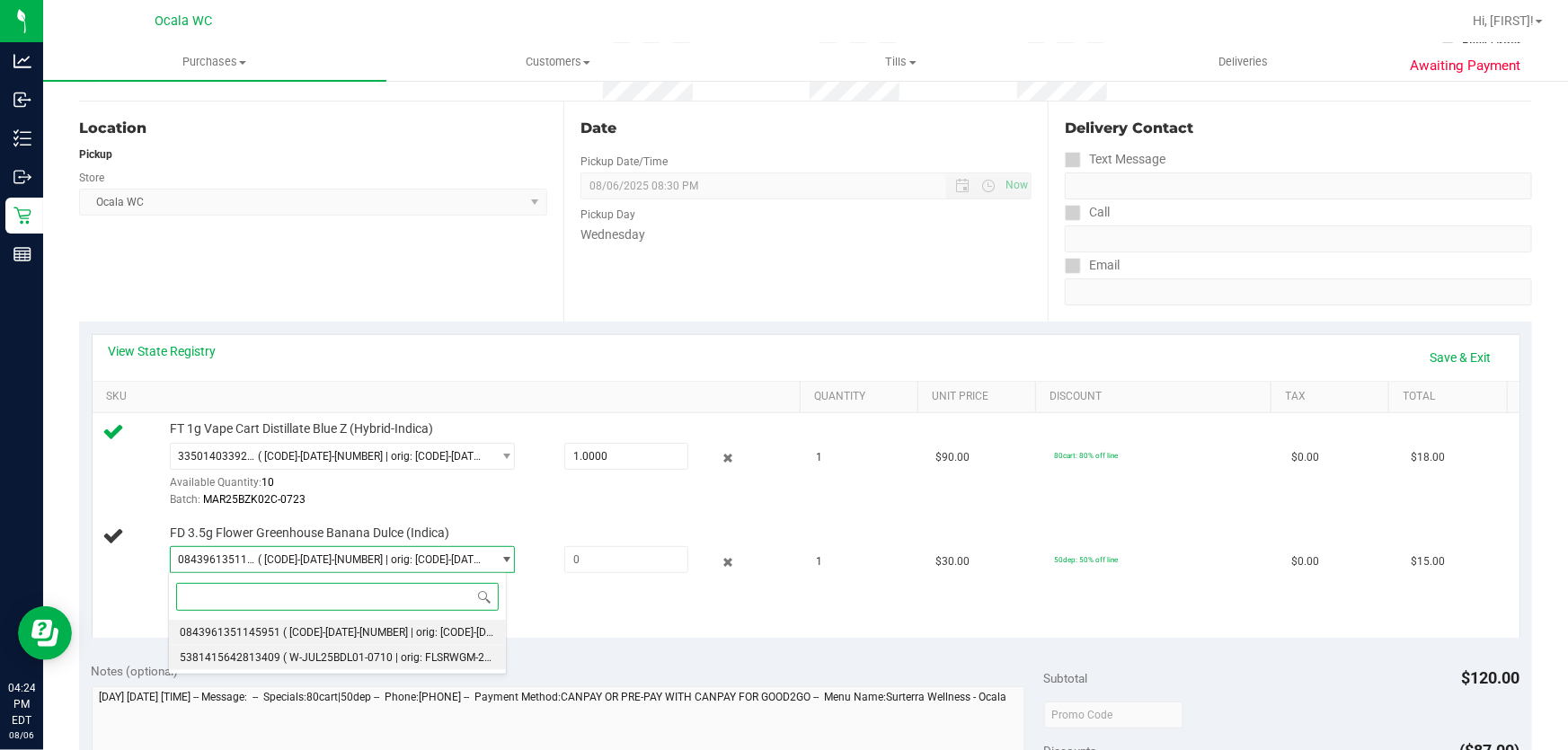 click on "(
W-JUL25BDL01-0710 | orig: FLSRWGM-20250717-584
)" at bounding box center (420, 657) 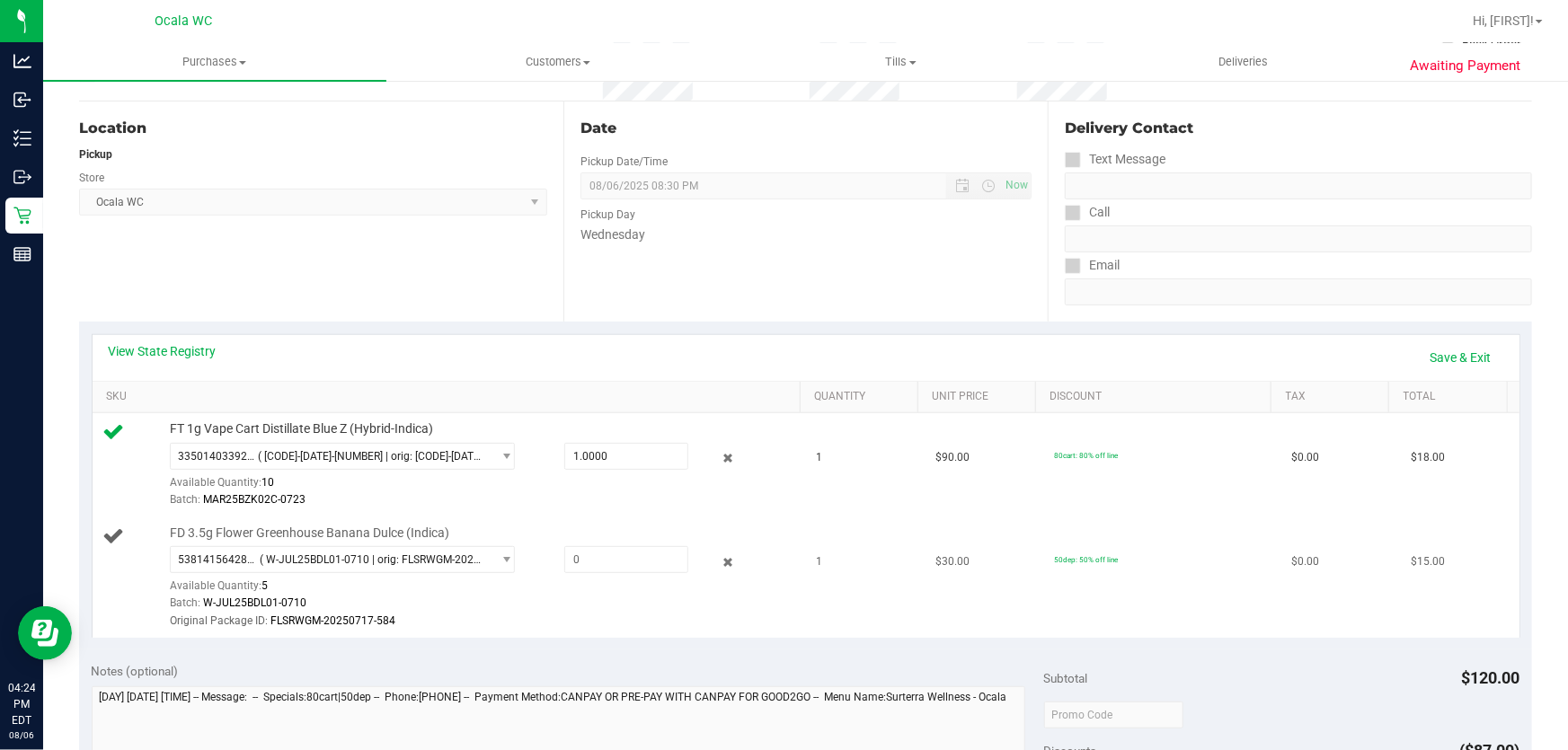 click on "Original Package ID:
[CODE]-[DATE]-[NUMBER]" at bounding box center [481, 621] 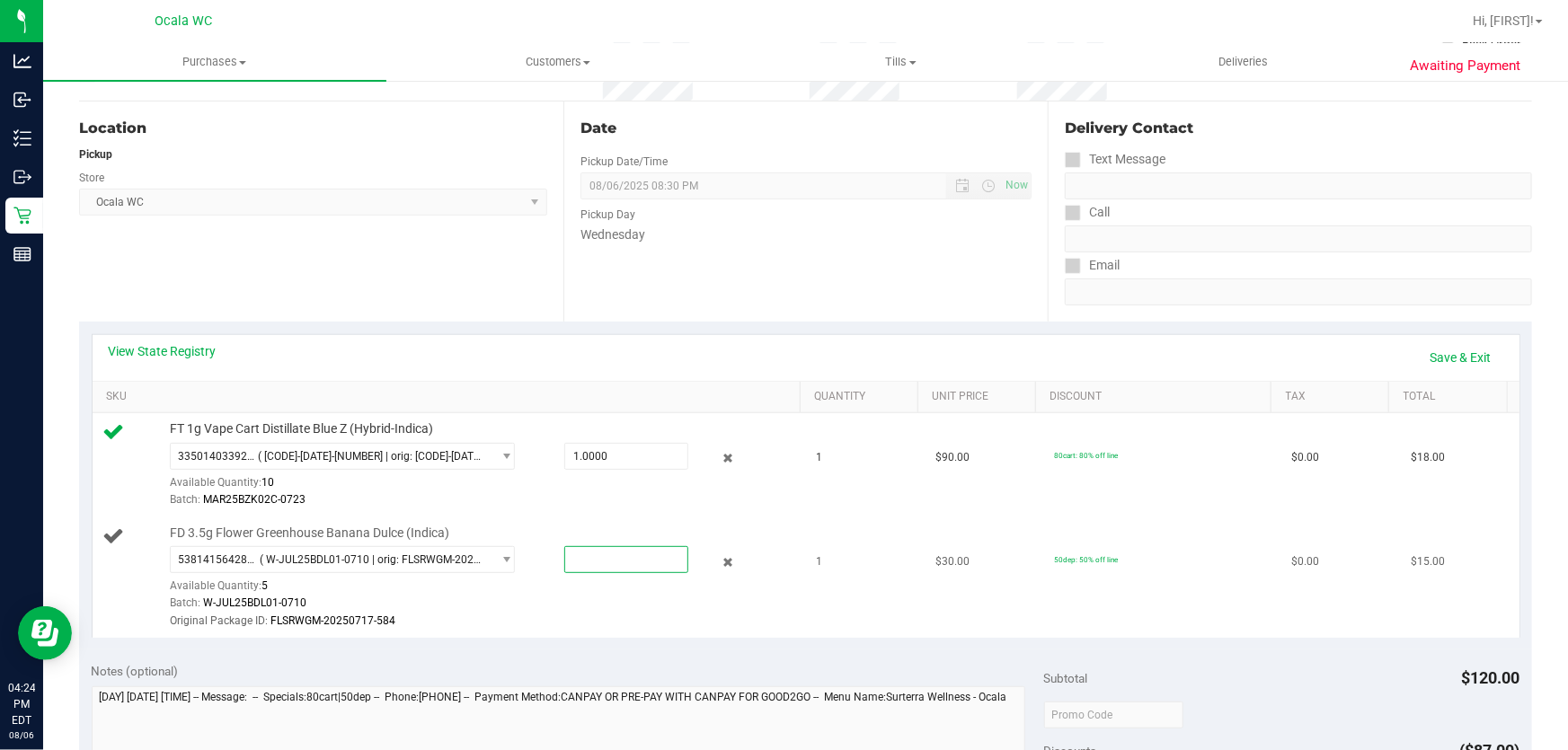 click at bounding box center [626, 560] 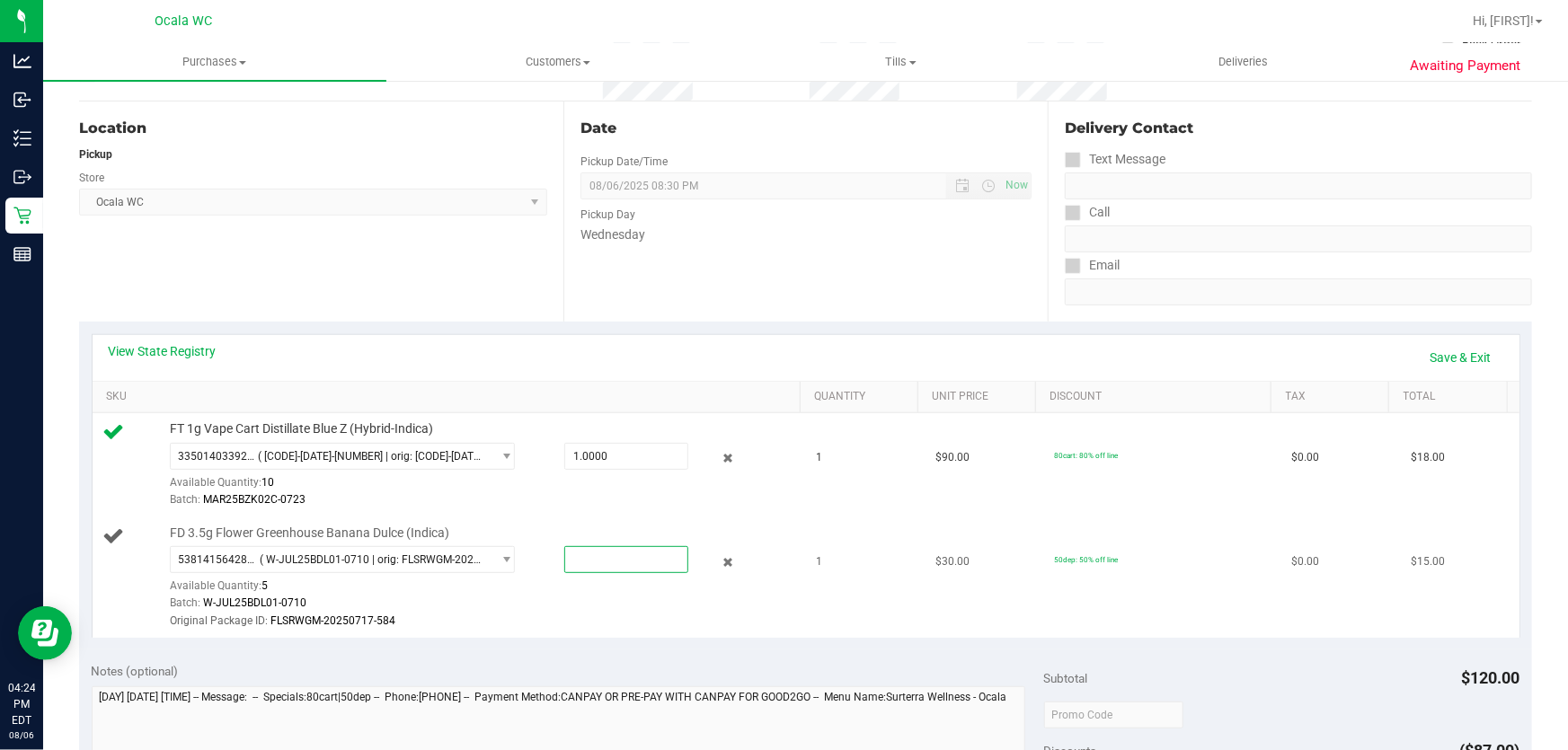 type on "1" 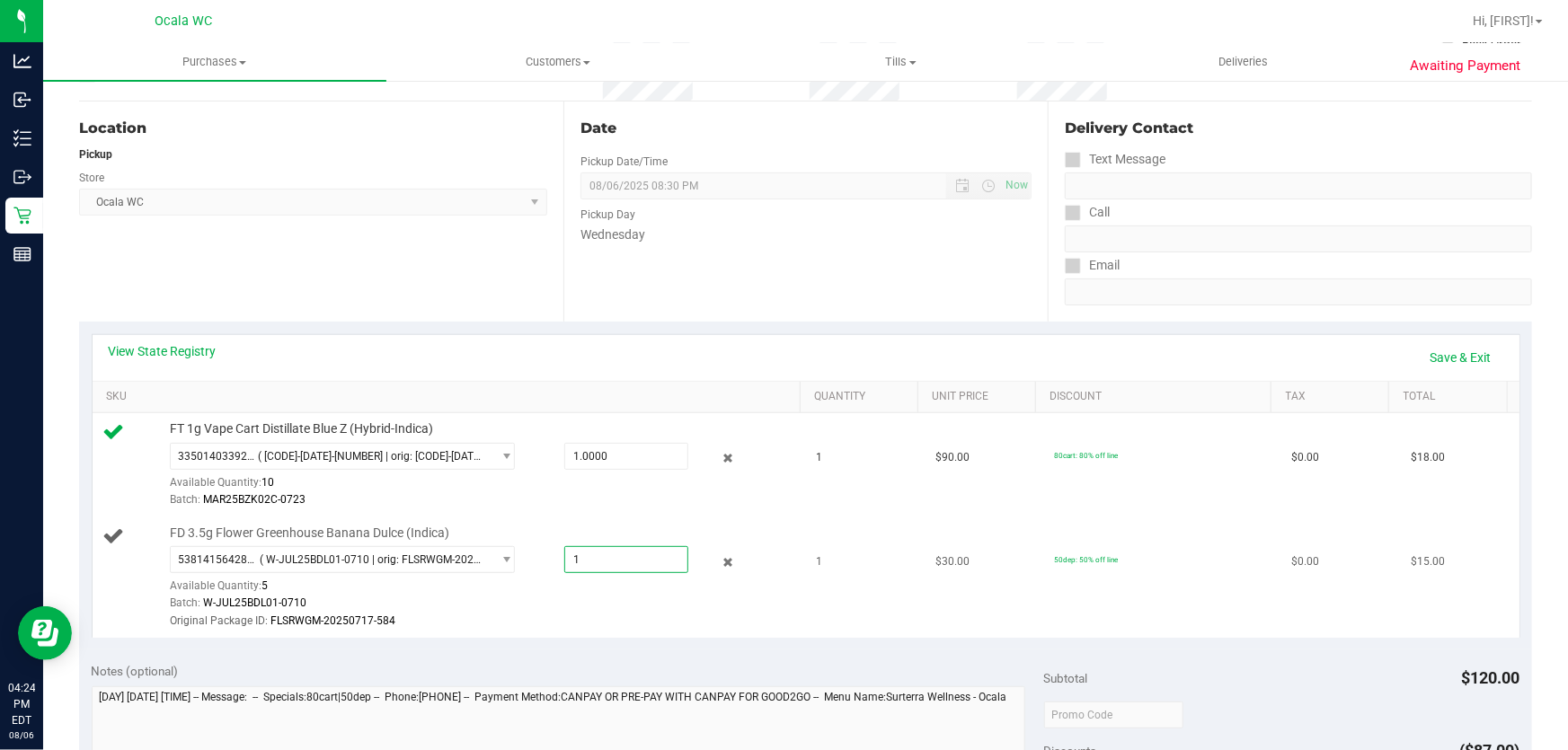 type on "1.0000" 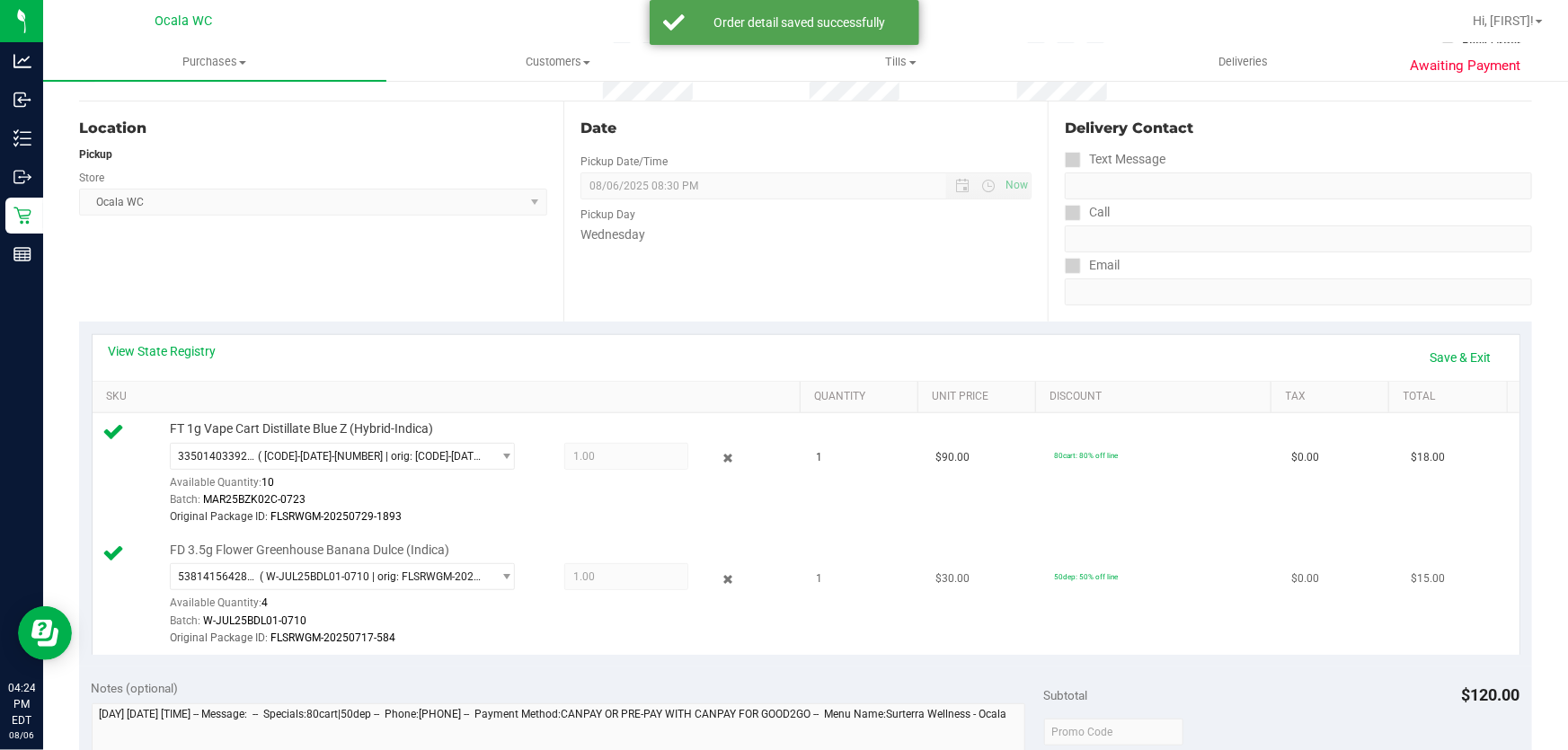 click on "Original Package ID:
[CODE]-[DATE]-[NUMBER]" at bounding box center [481, 638] 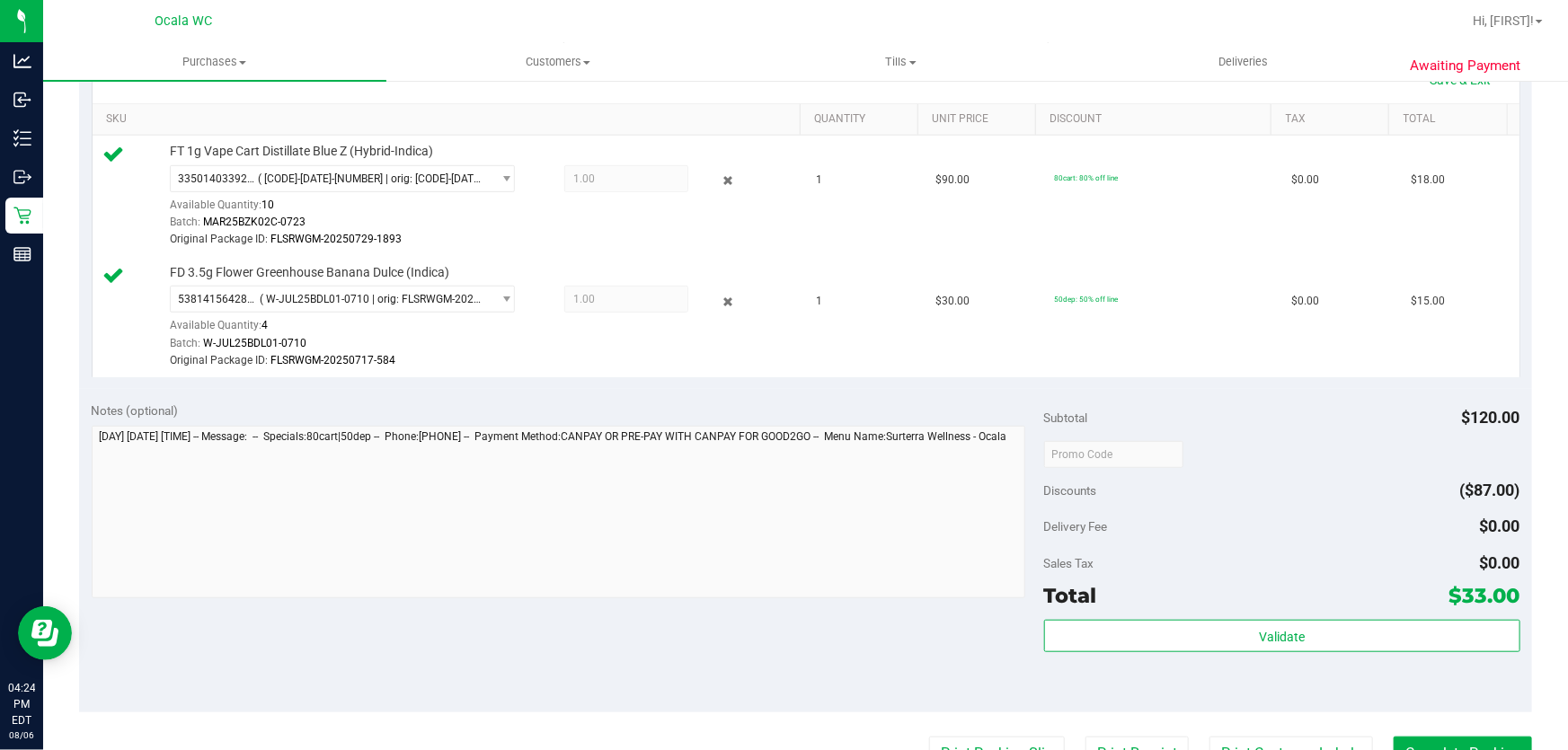 scroll, scrollTop: 441, scrollLeft: 0, axis: vertical 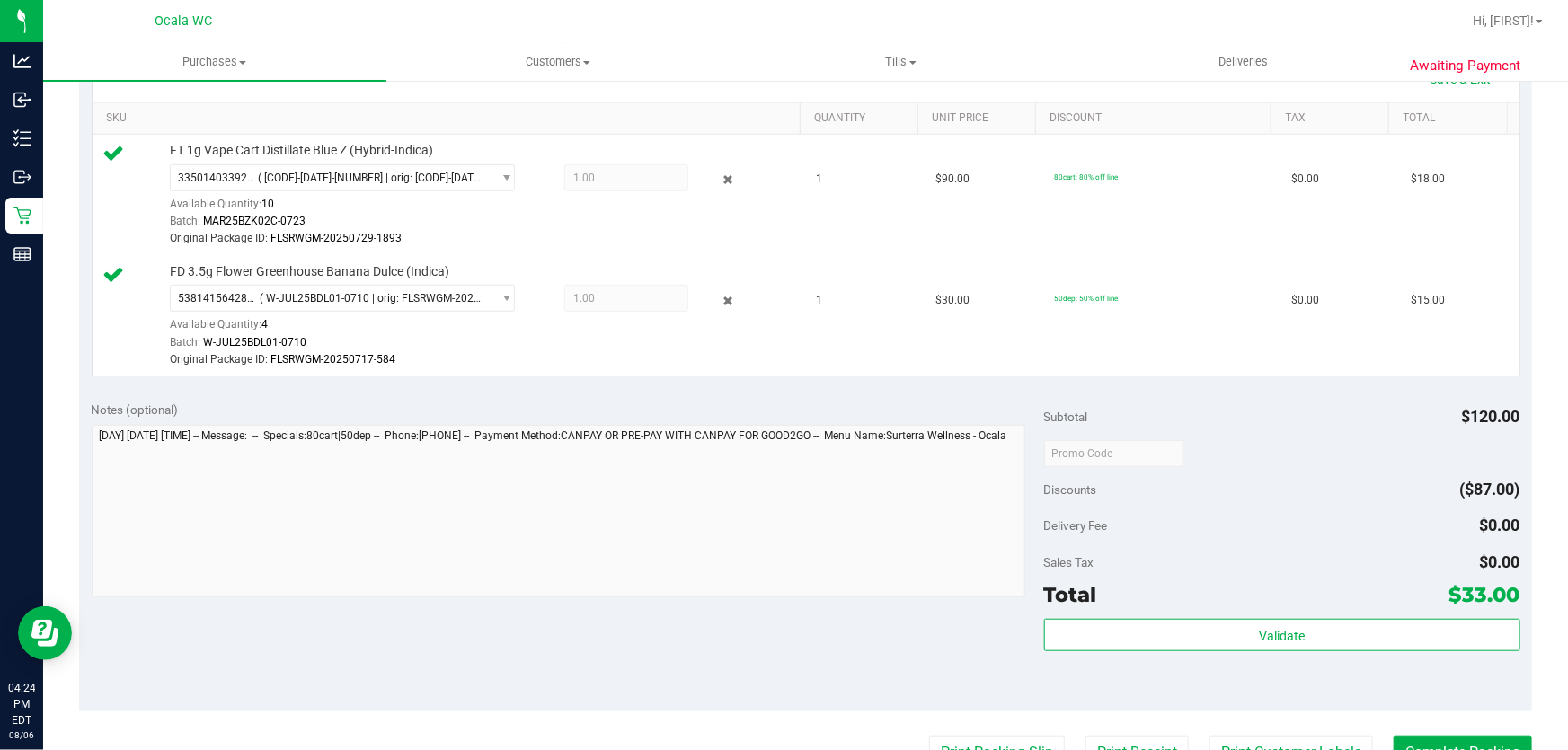 click on "Discounts
($87.00)" at bounding box center (1282, 490) 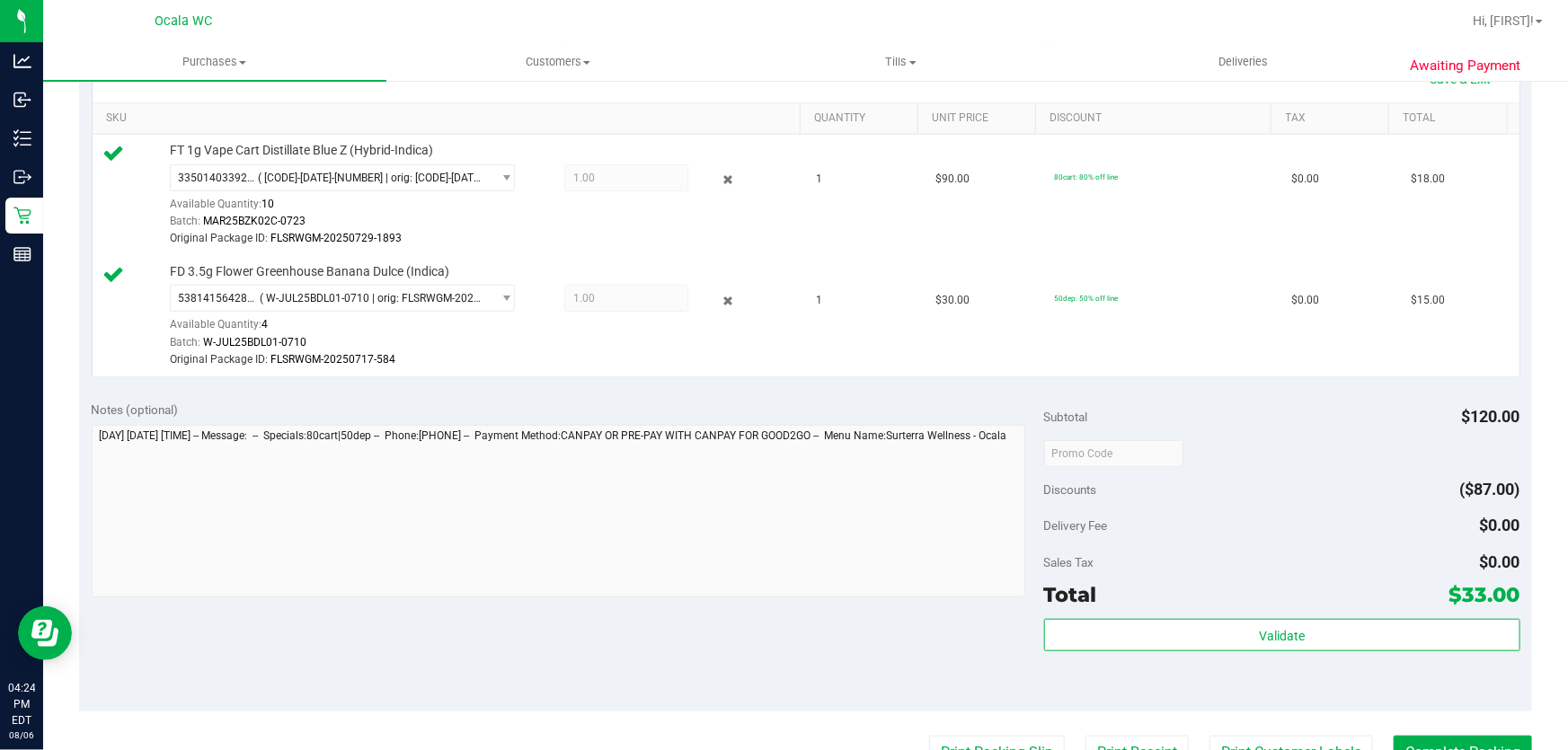 click on "Validate" at bounding box center [1282, 659] 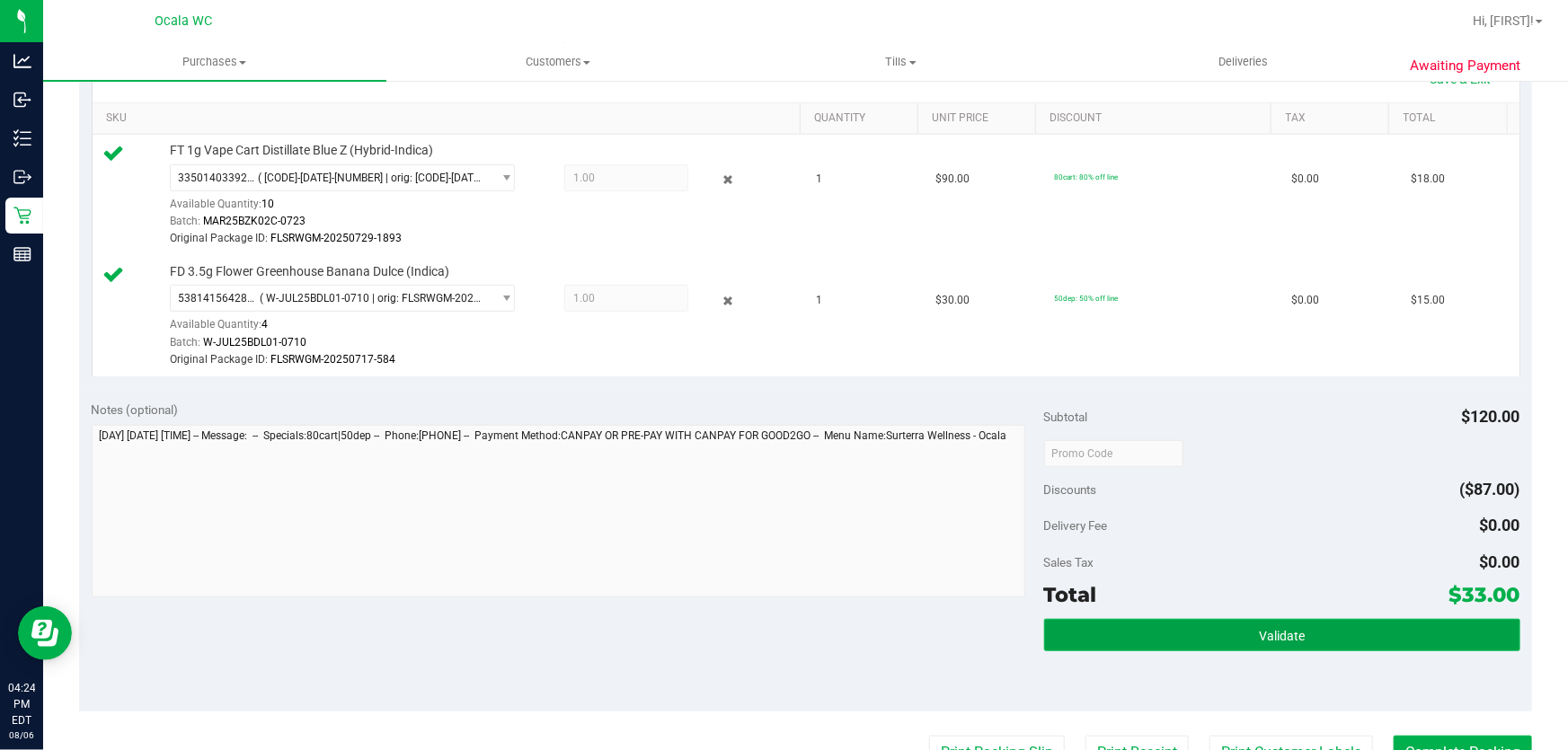 click on "Validate" at bounding box center [1282, 635] 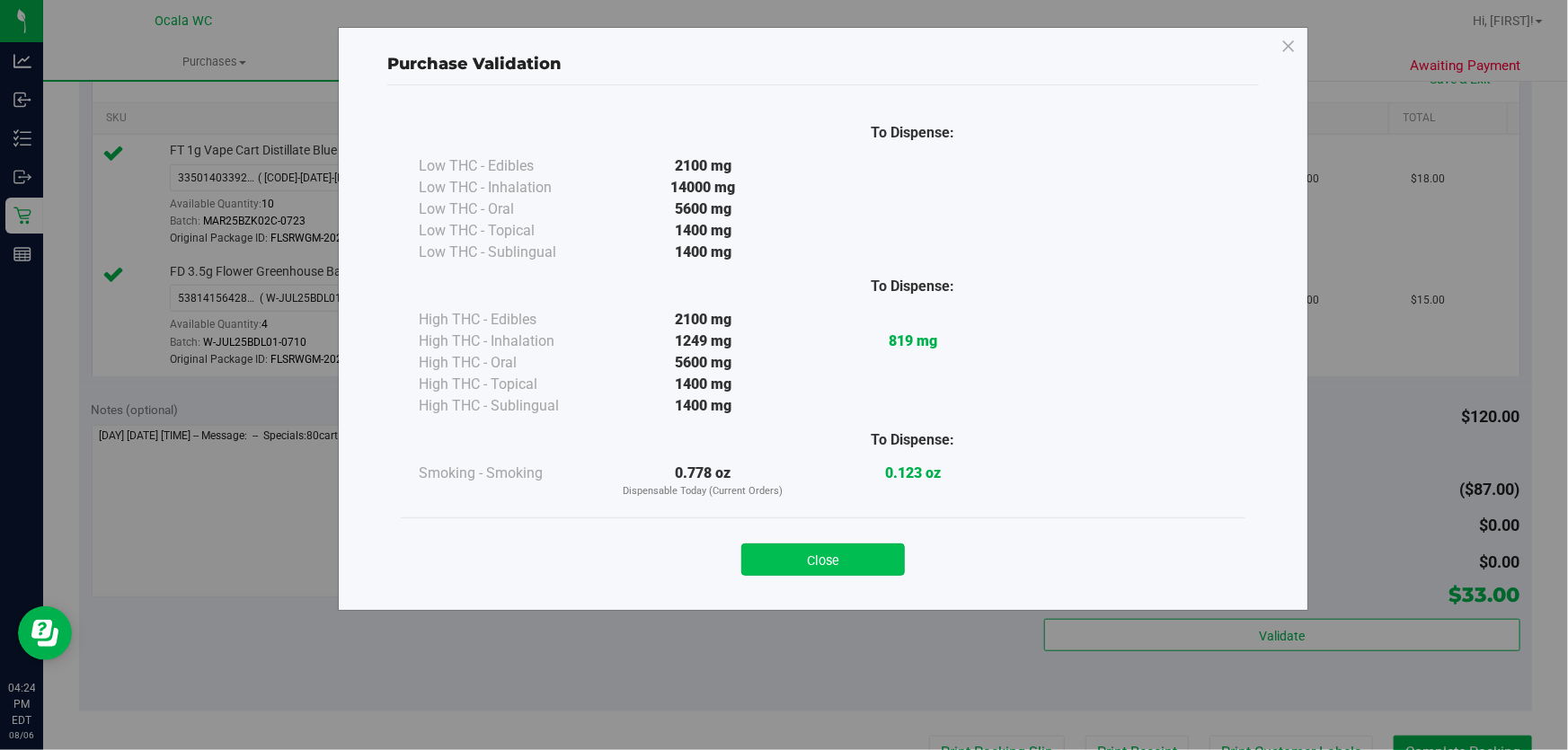 click on "Close" at bounding box center (823, 560) 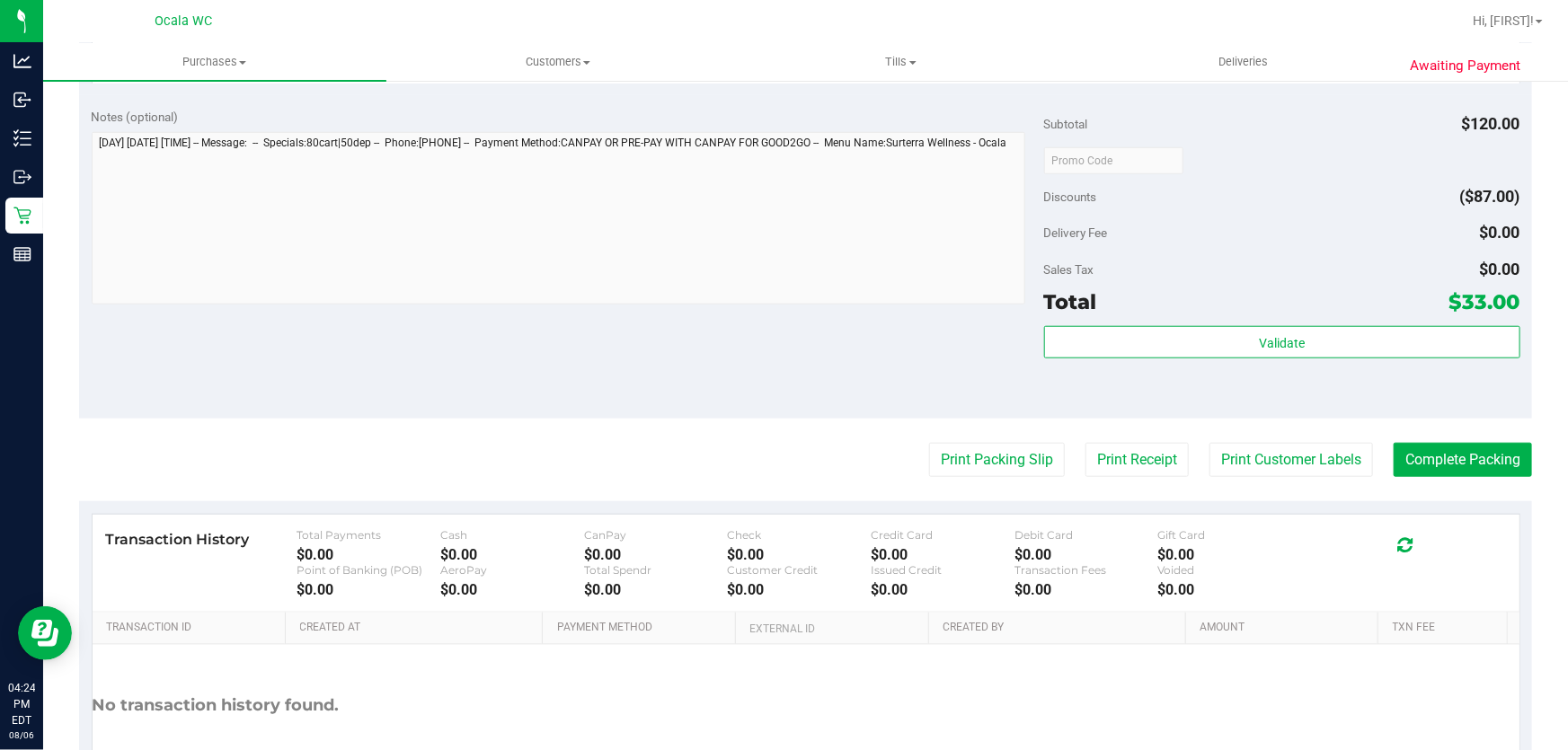 scroll, scrollTop: 850, scrollLeft: 0, axis: vertical 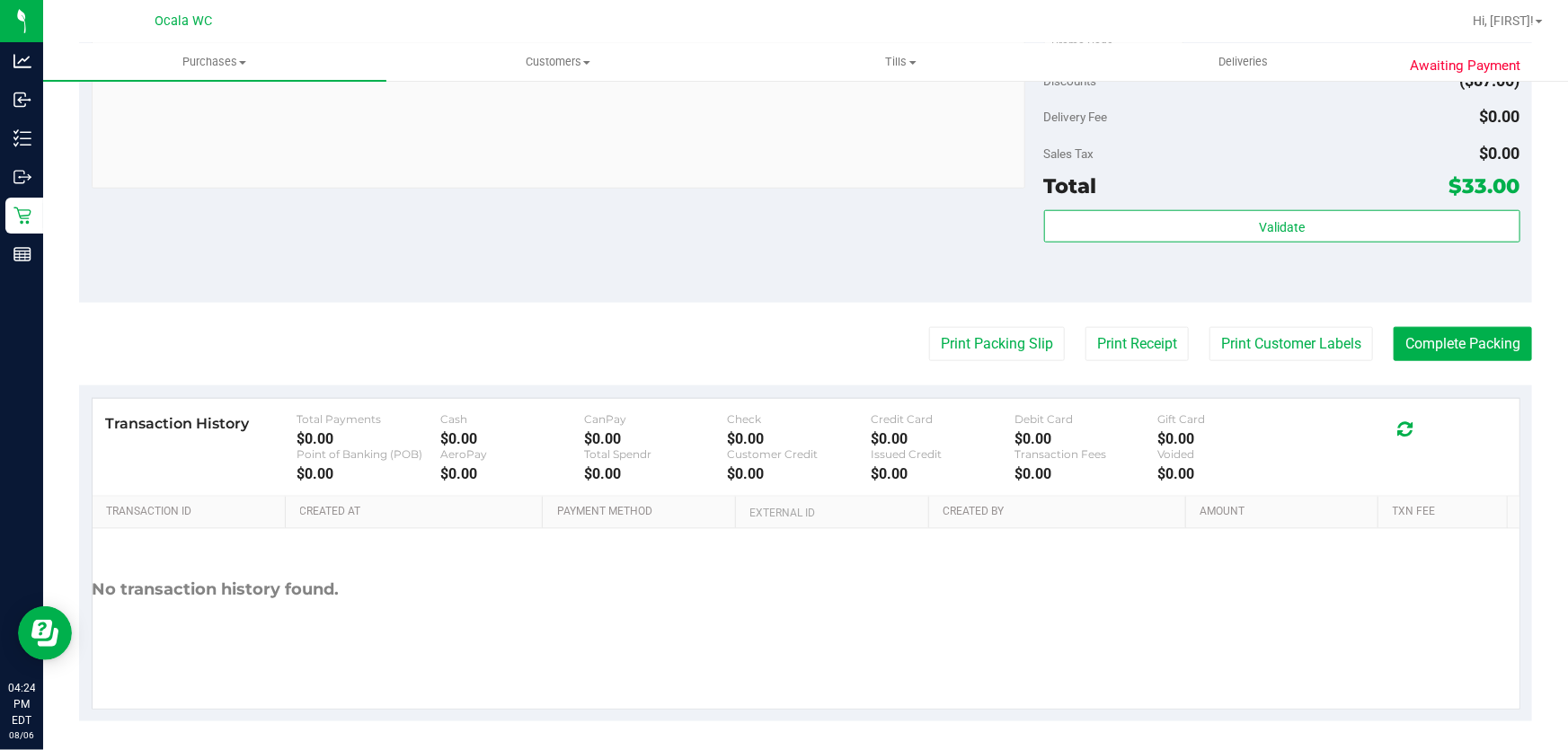 click on "Notes (optional)
Subtotal
$120.00
Discounts
($87.00)
Delivery Fee
$0.00
Sales Tax
$0.00
Total
$33.00" at bounding box center [805, 141] 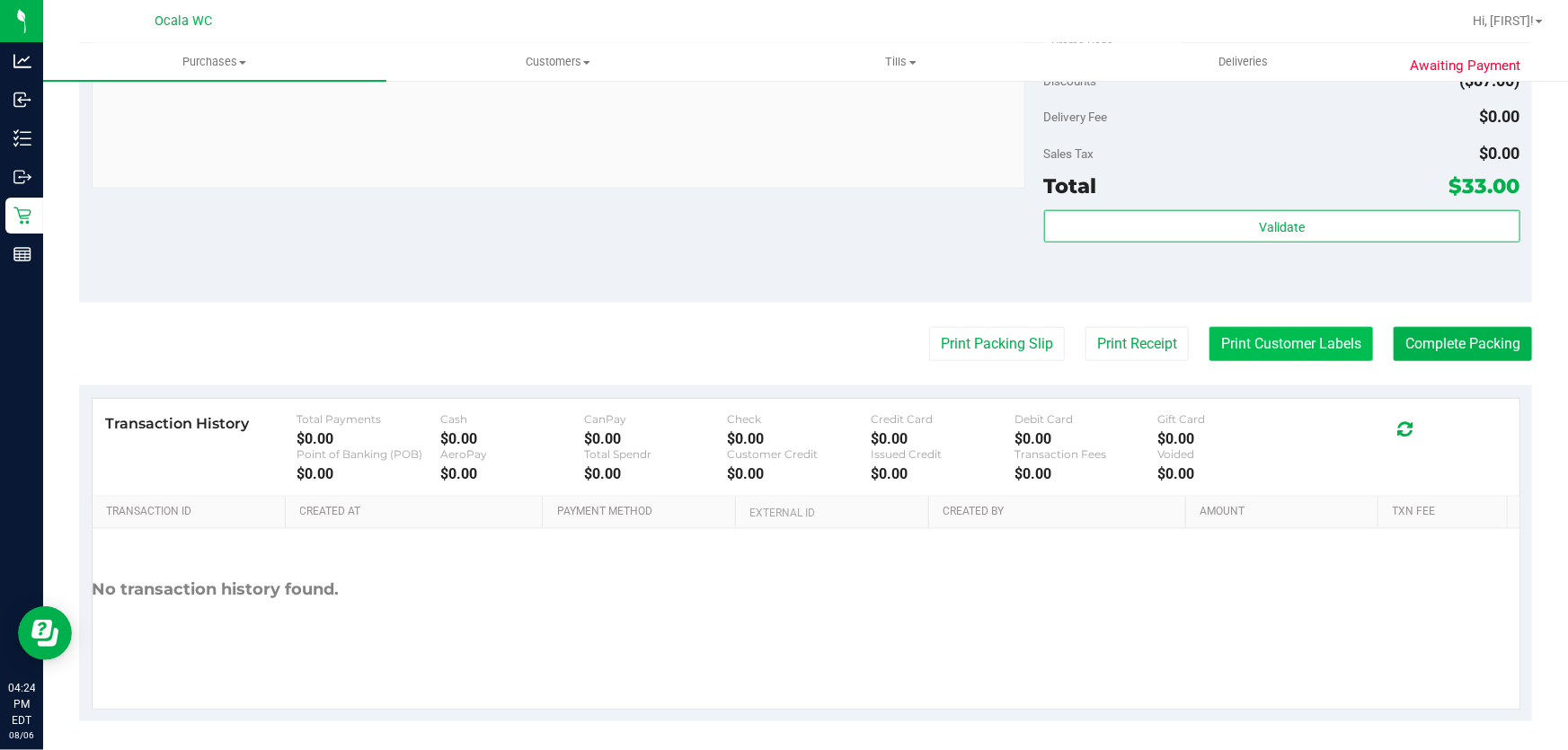 click on "Print Customer Labels" at bounding box center [1291, 344] 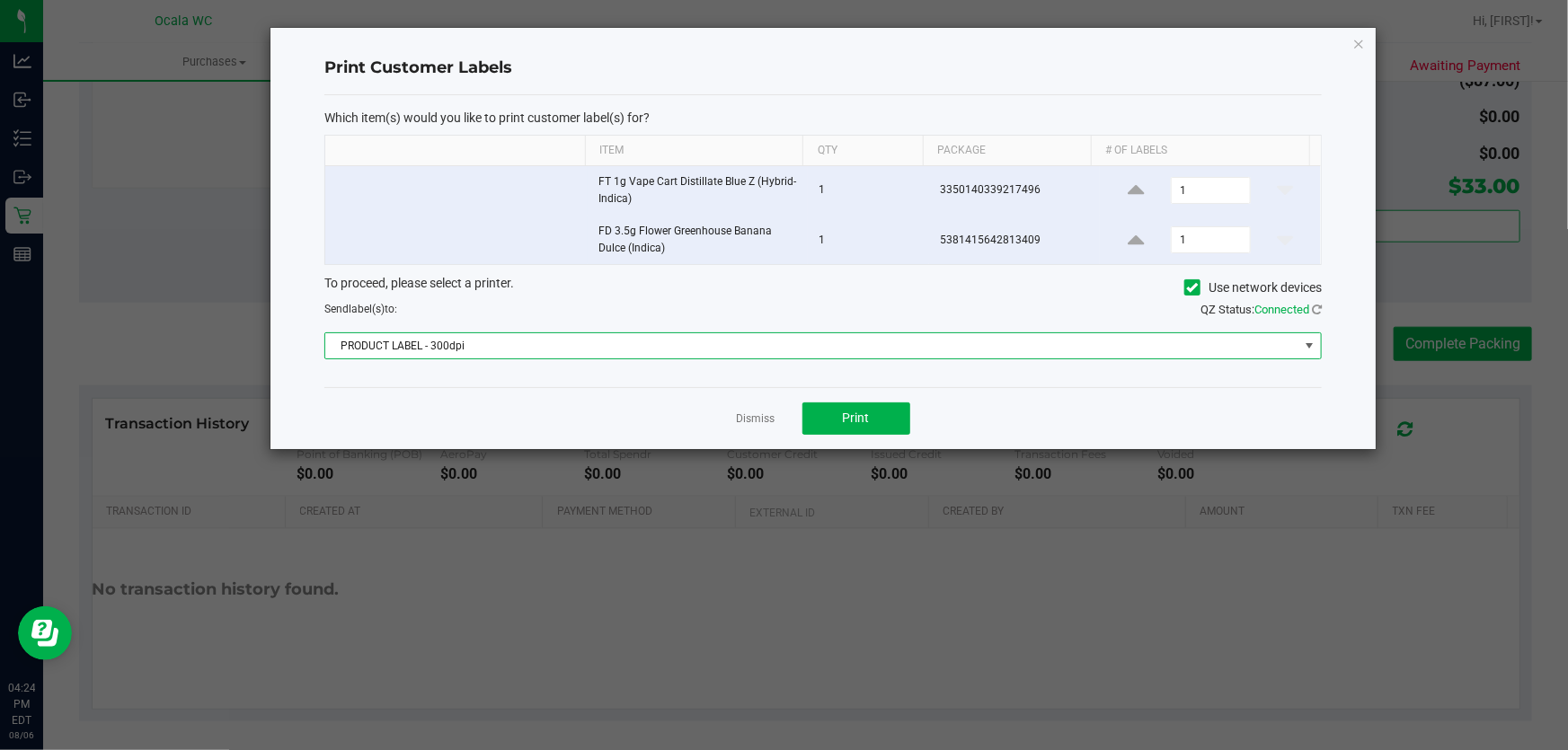click on "PRODUCT LABEL - 300dpi" at bounding box center [811, 346] 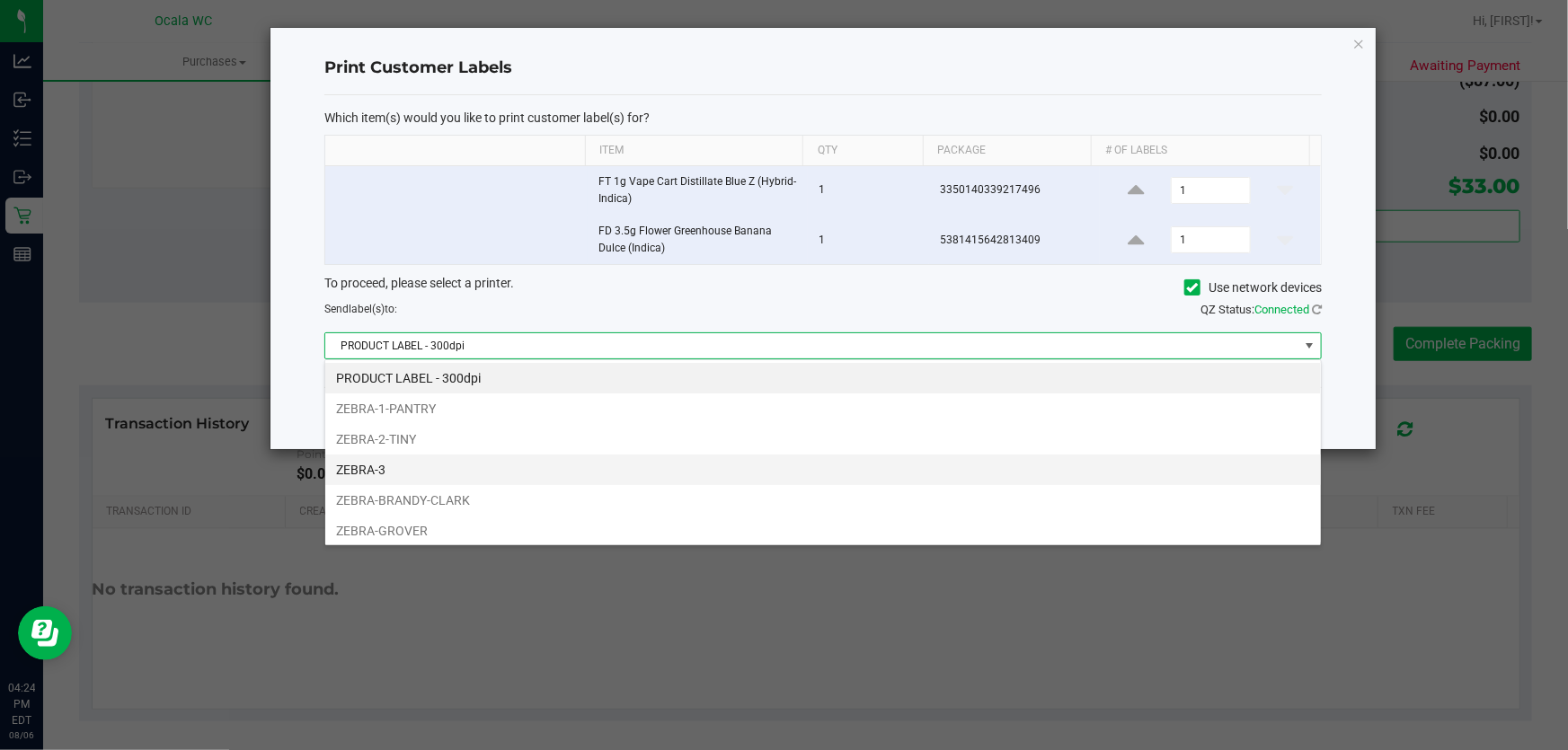 scroll, scrollTop: 89793, scrollLeft: 88858, axis: both 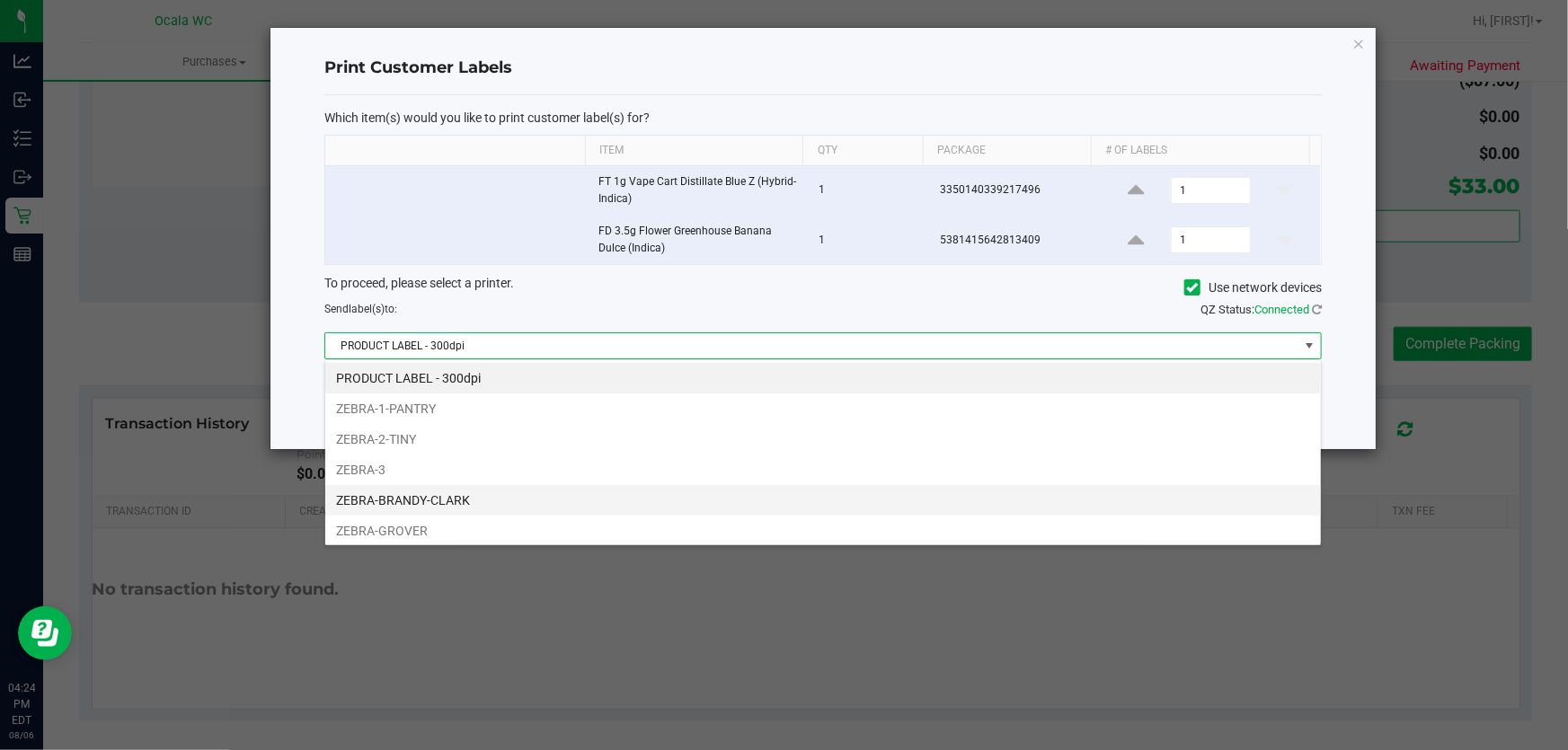 click on "ZEBRA-BRANDY-CLARK" at bounding box center (823, 500) 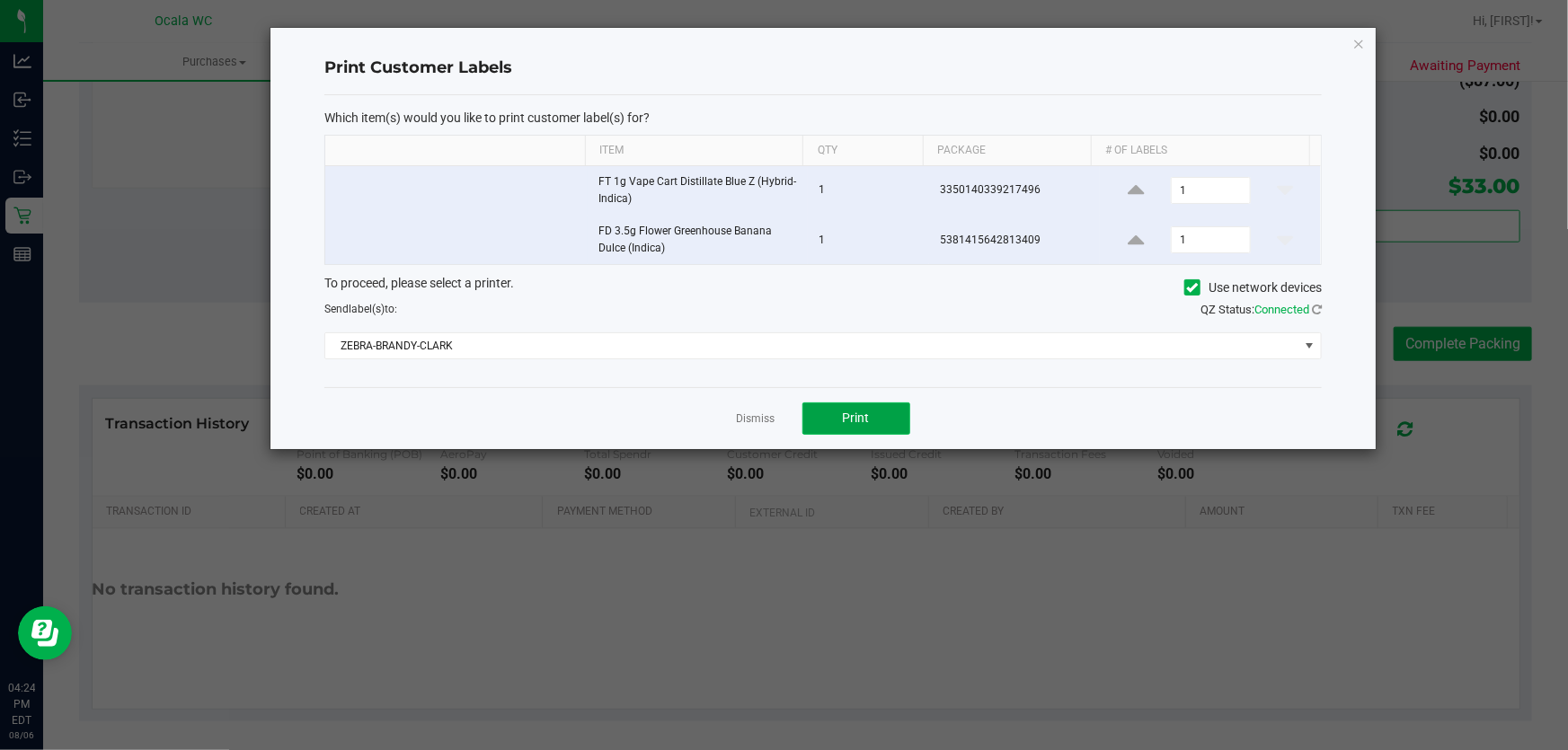 click on "Print" 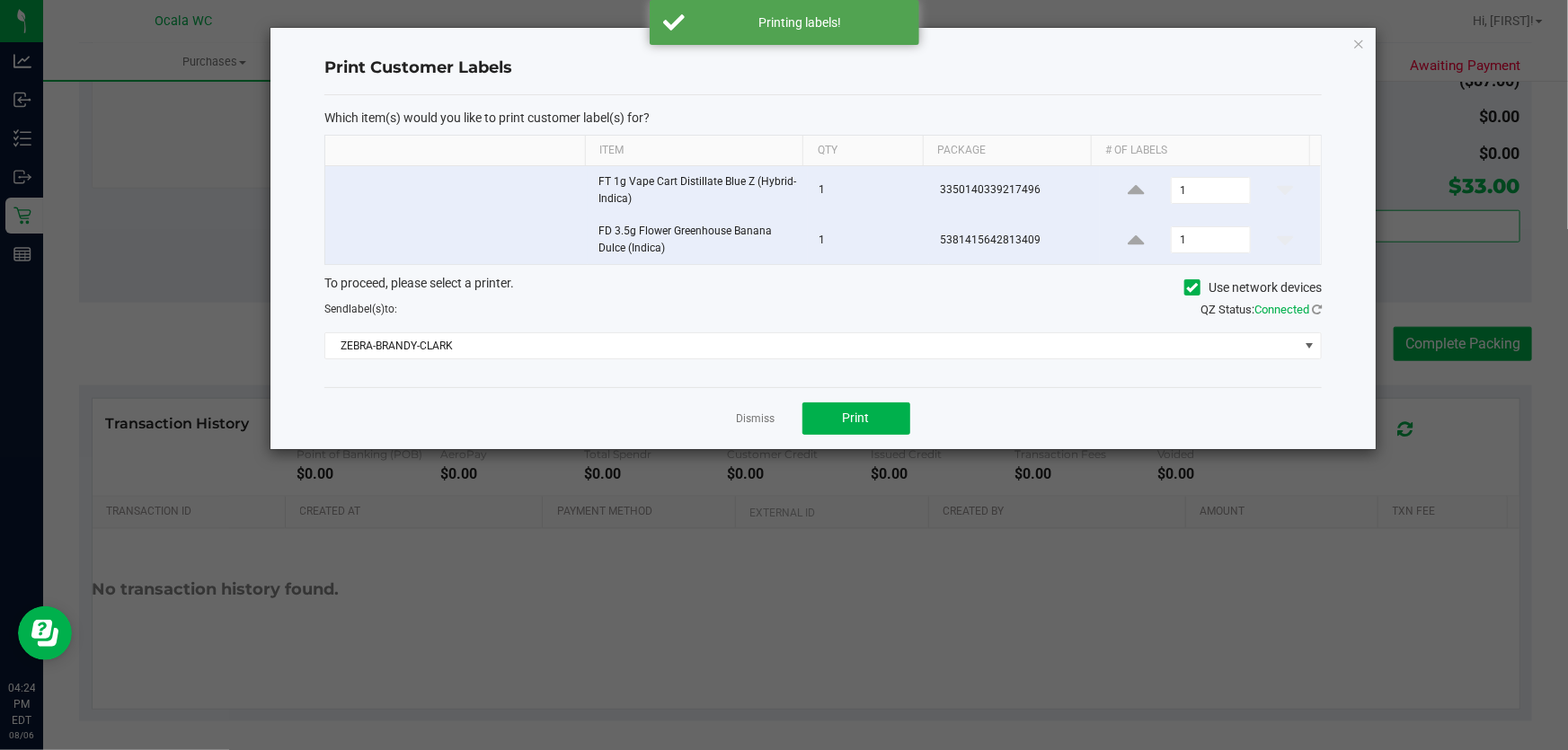 drag, startPoint x: 754, startPoint y: 414, endPoint x: 671, endPoint y: 261, distance: 174.0632 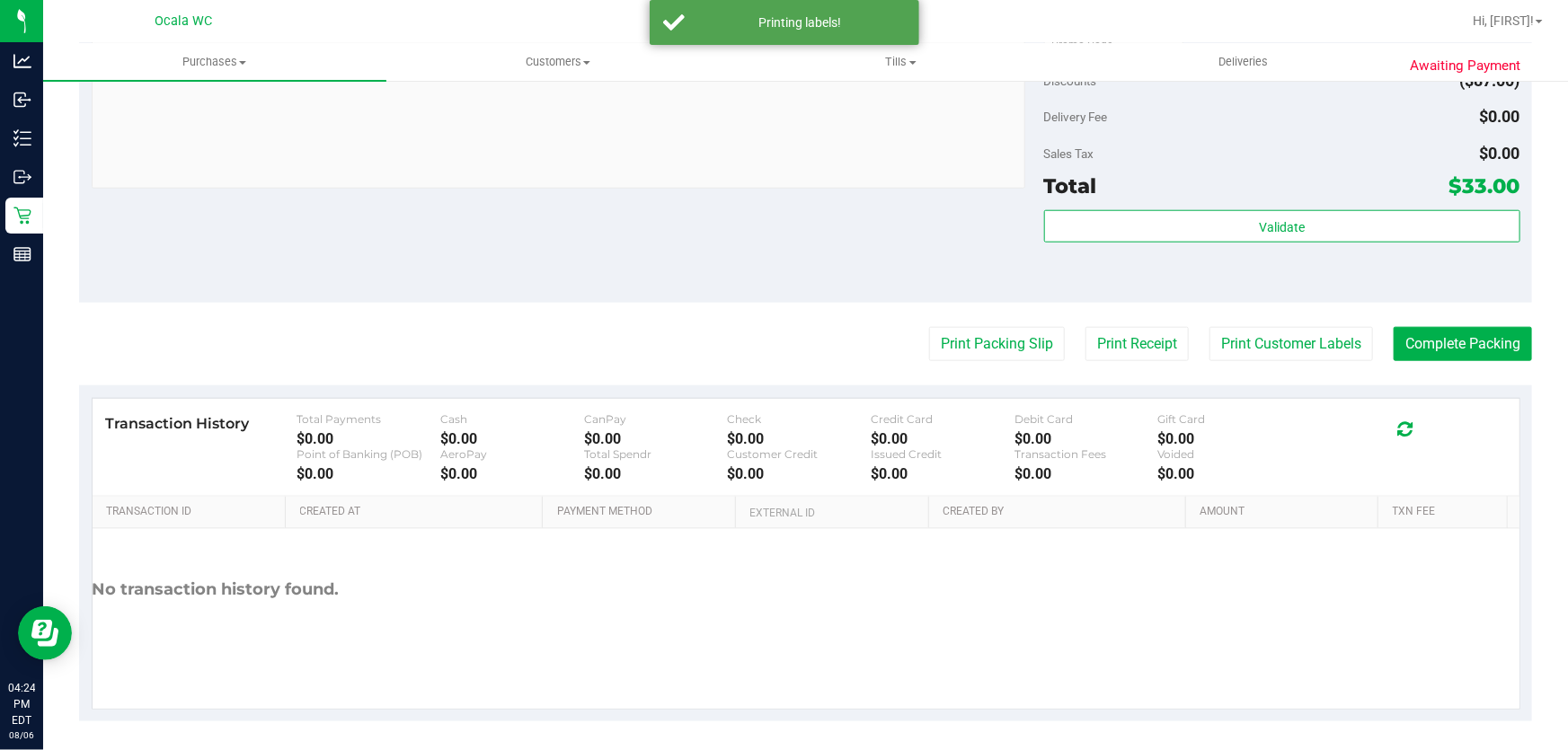 click on "Notes (optional)
Subtotal
$120.00
Discounts
($87.00)
Delivery Fee
$0.00
Sales Tax
$0.00
Total
$33.00" at bounding box center (805, 141) 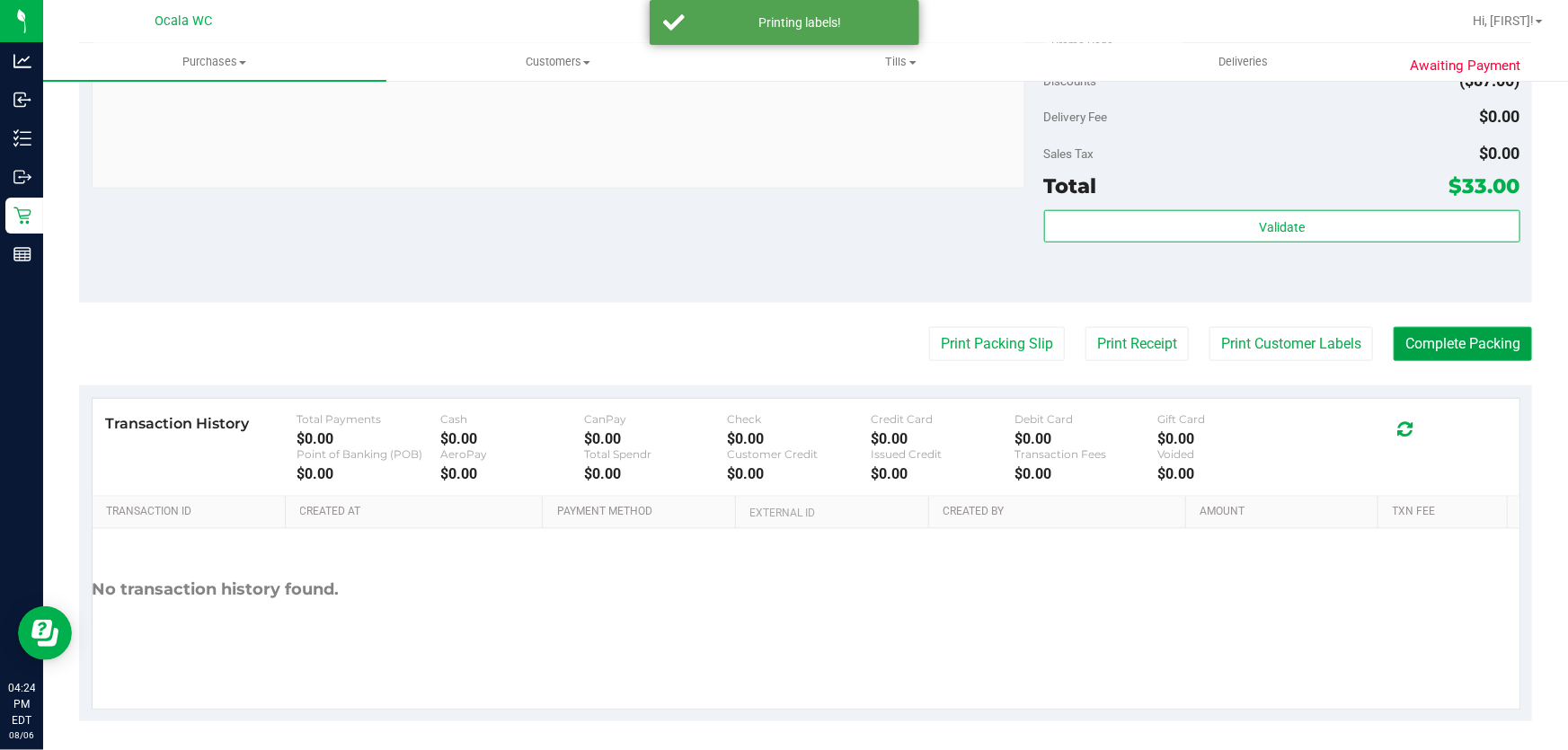 click on "Complete Packing" at bounding box center [1463, 344] 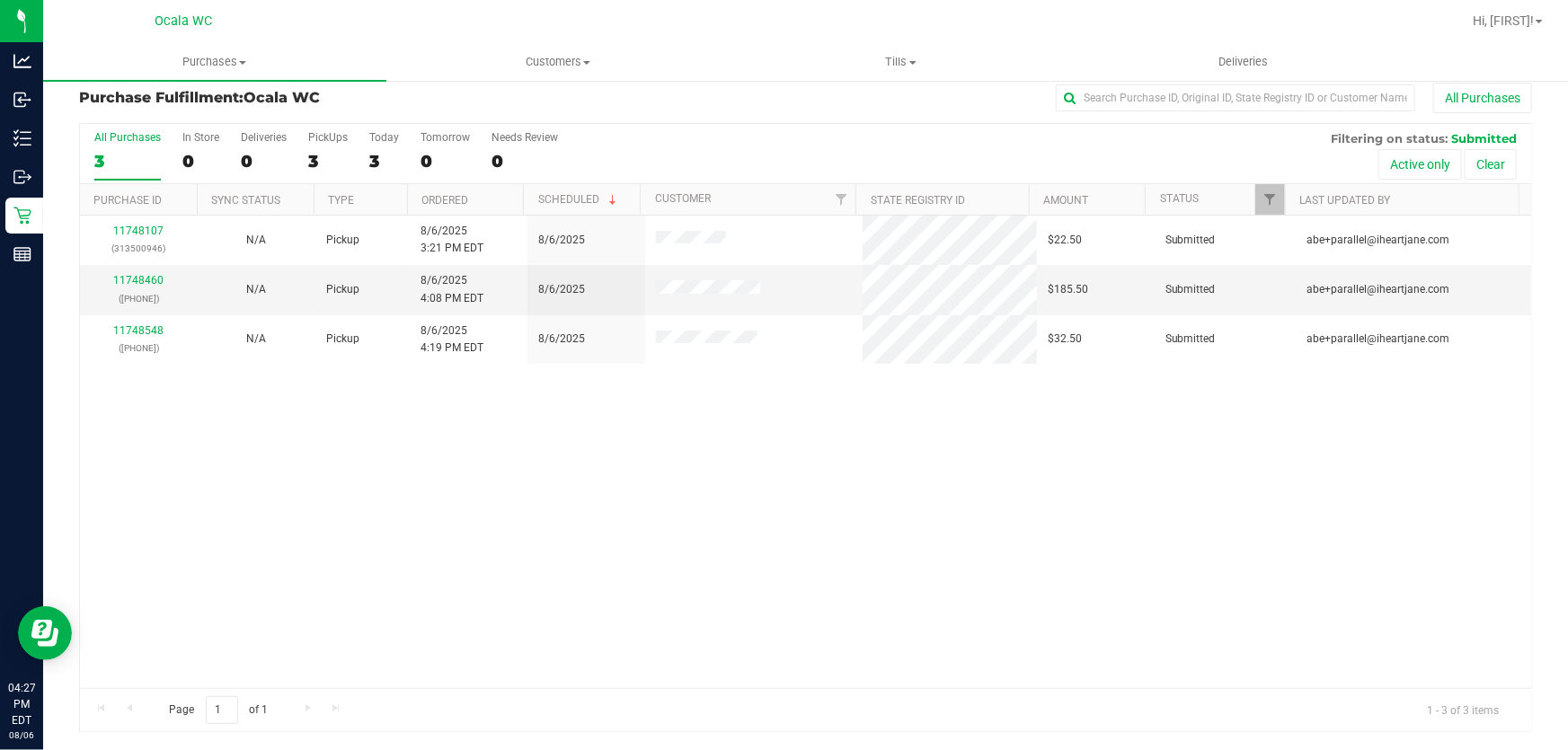scroll, scrollTop: 13, scrollLeft: 0, axis: vertical 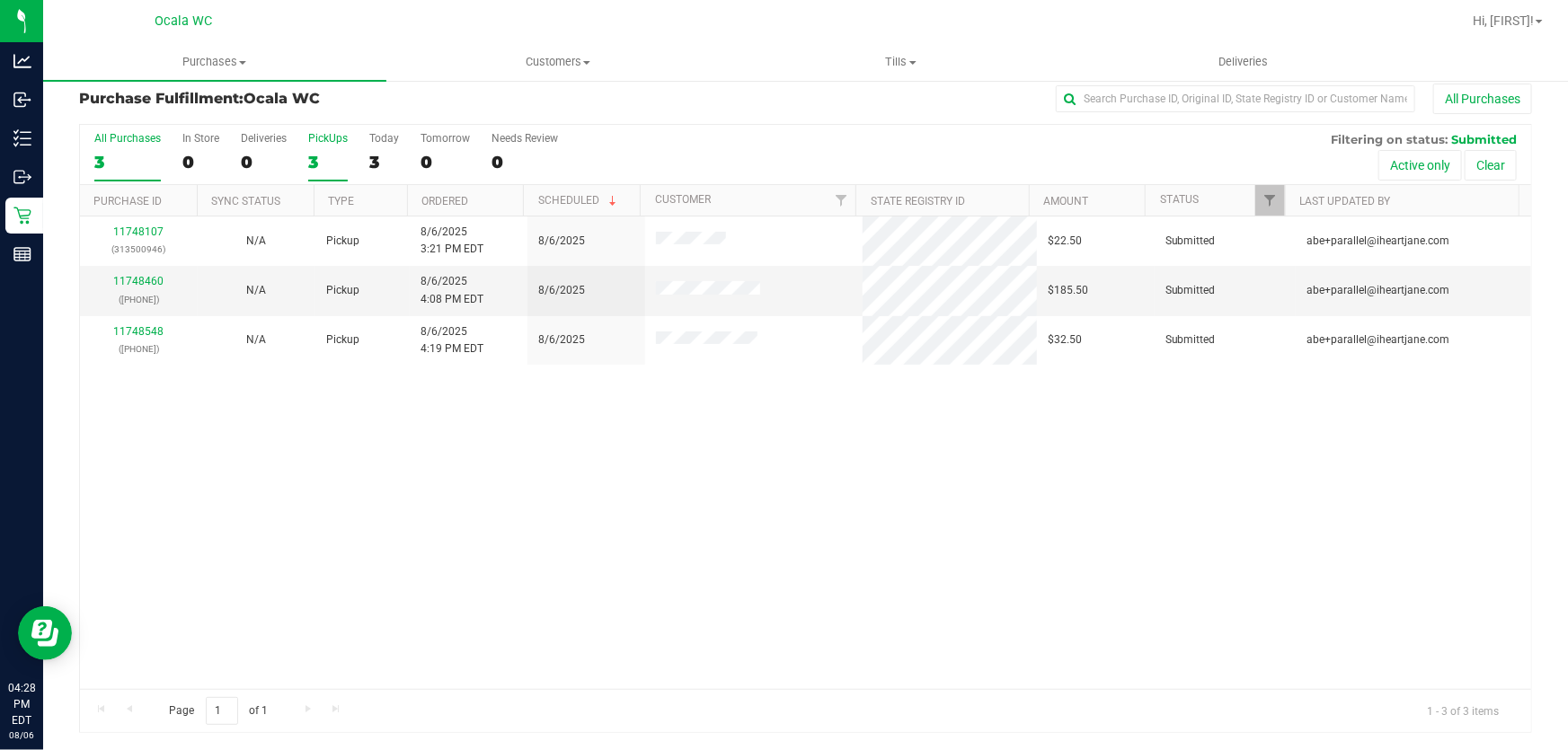 click on "3" at bounding box center [328, 162] 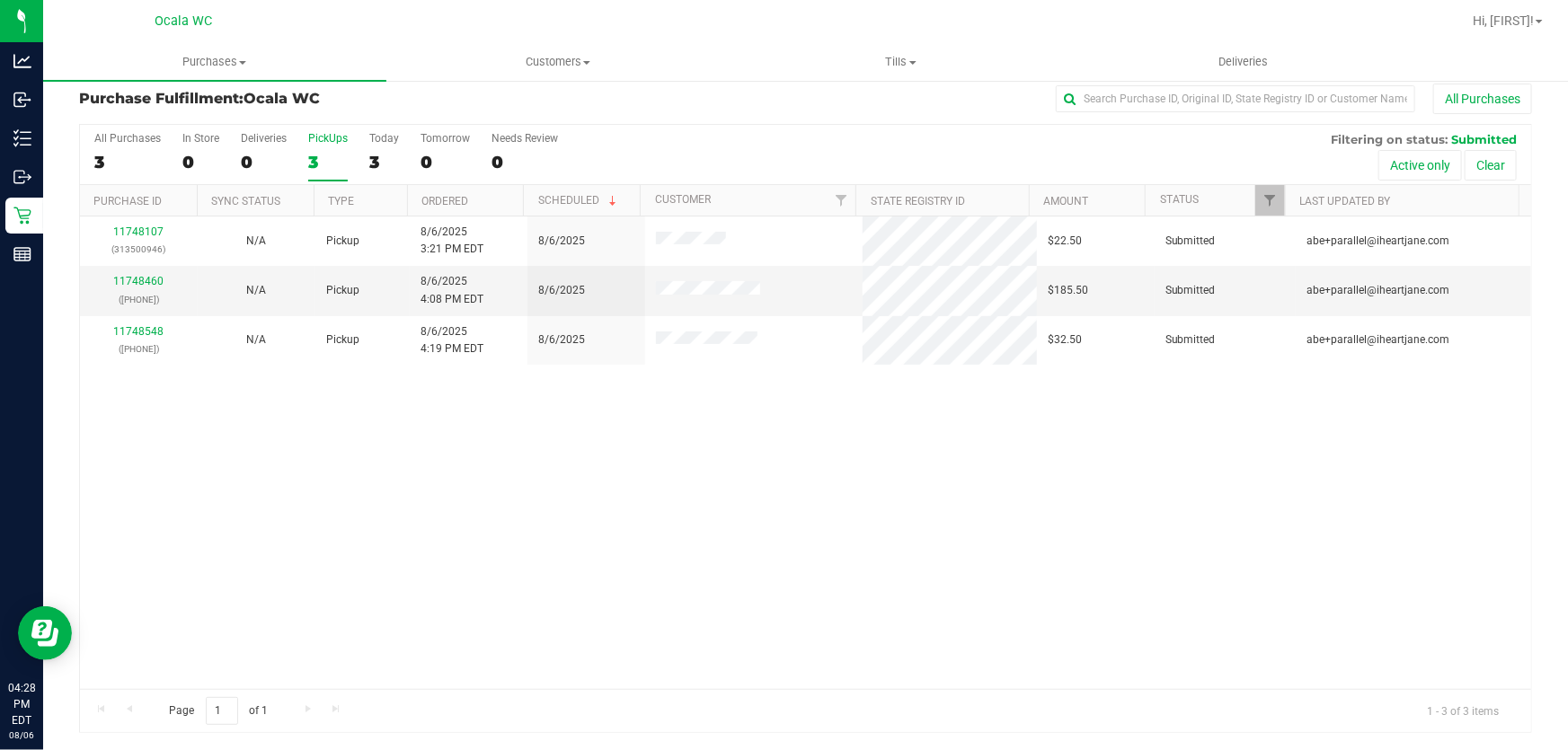 click on "3" at bounding box center (328, 162) 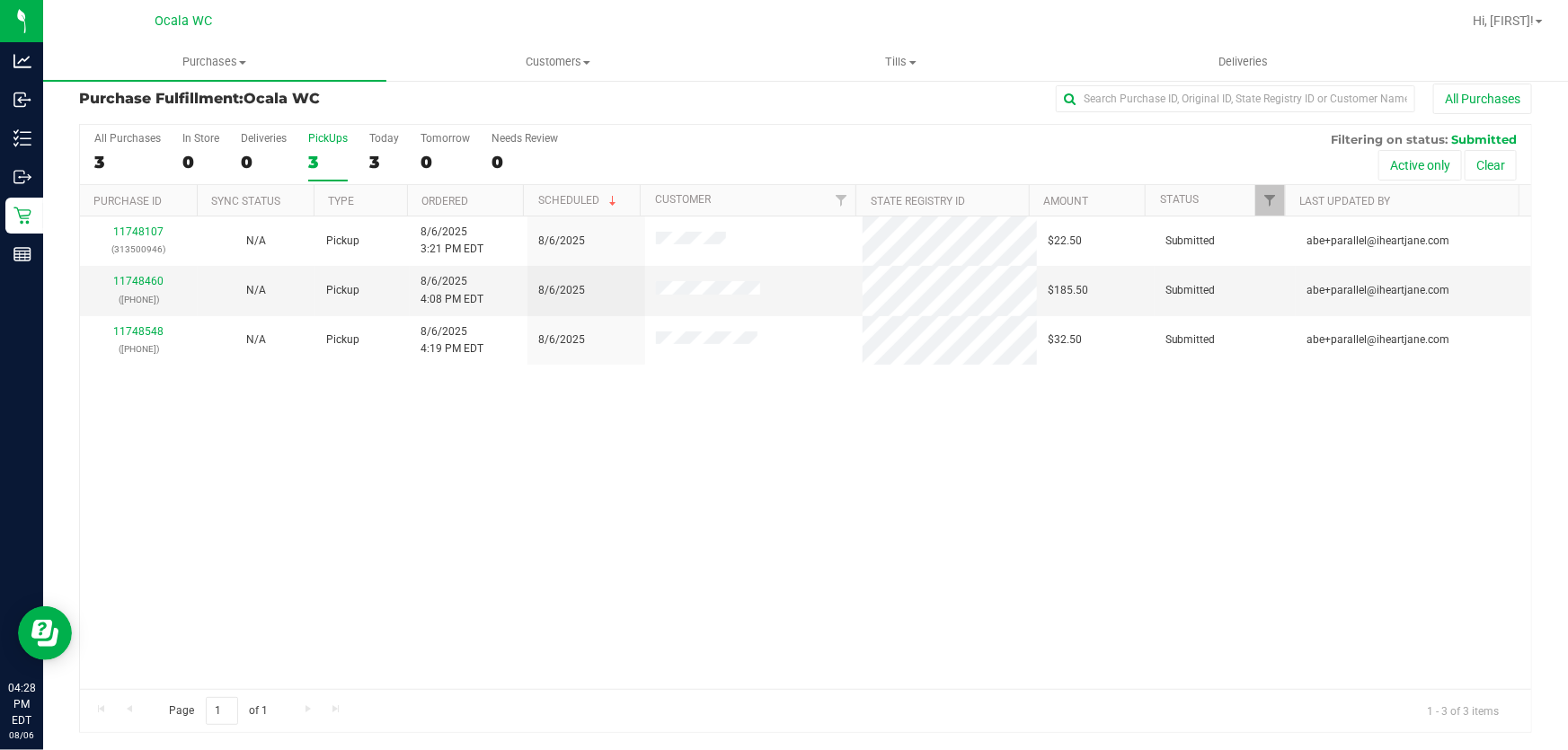 click on "[NUMBER]
([PHONE])
N/A
Pickup [DATE] [TIME] [TIMEZONE] [DATE]
$22.50
Submitted [EMAIL]
[NUMBER]
([PHONE])
N/A
Pickup [DATE] [TIME] [TIMEZONE] [DATE]
$185.50
Submitted [EMAIL]
[NUMBER]
([PHONE])
N/A
Pickup [DATE] [TIME] [TIMEZONE] [DATE]
$32.50
Submitted [EMAIL]" at bounding box center [805, 453] 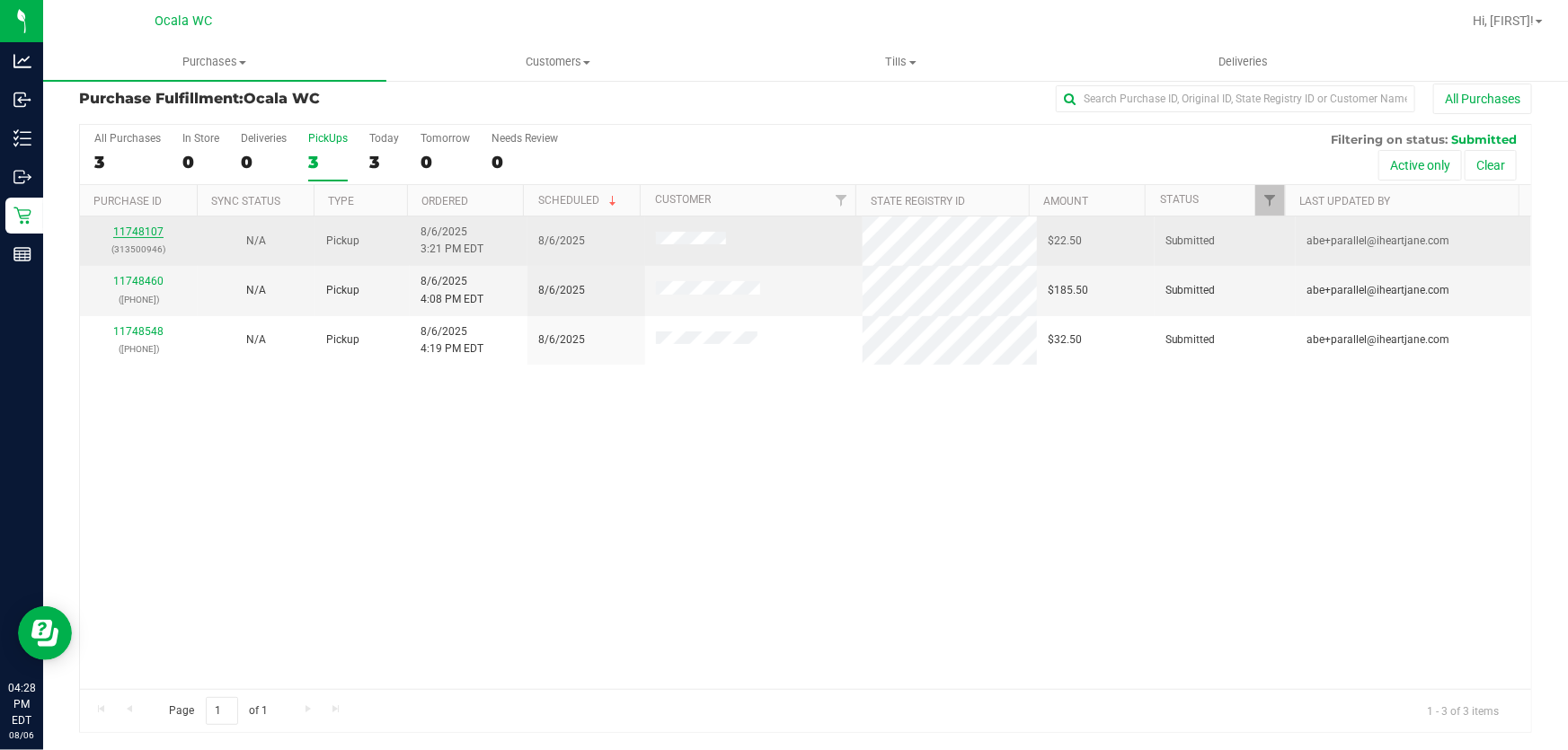 click on "11748107" at bounding box center [138, 232] 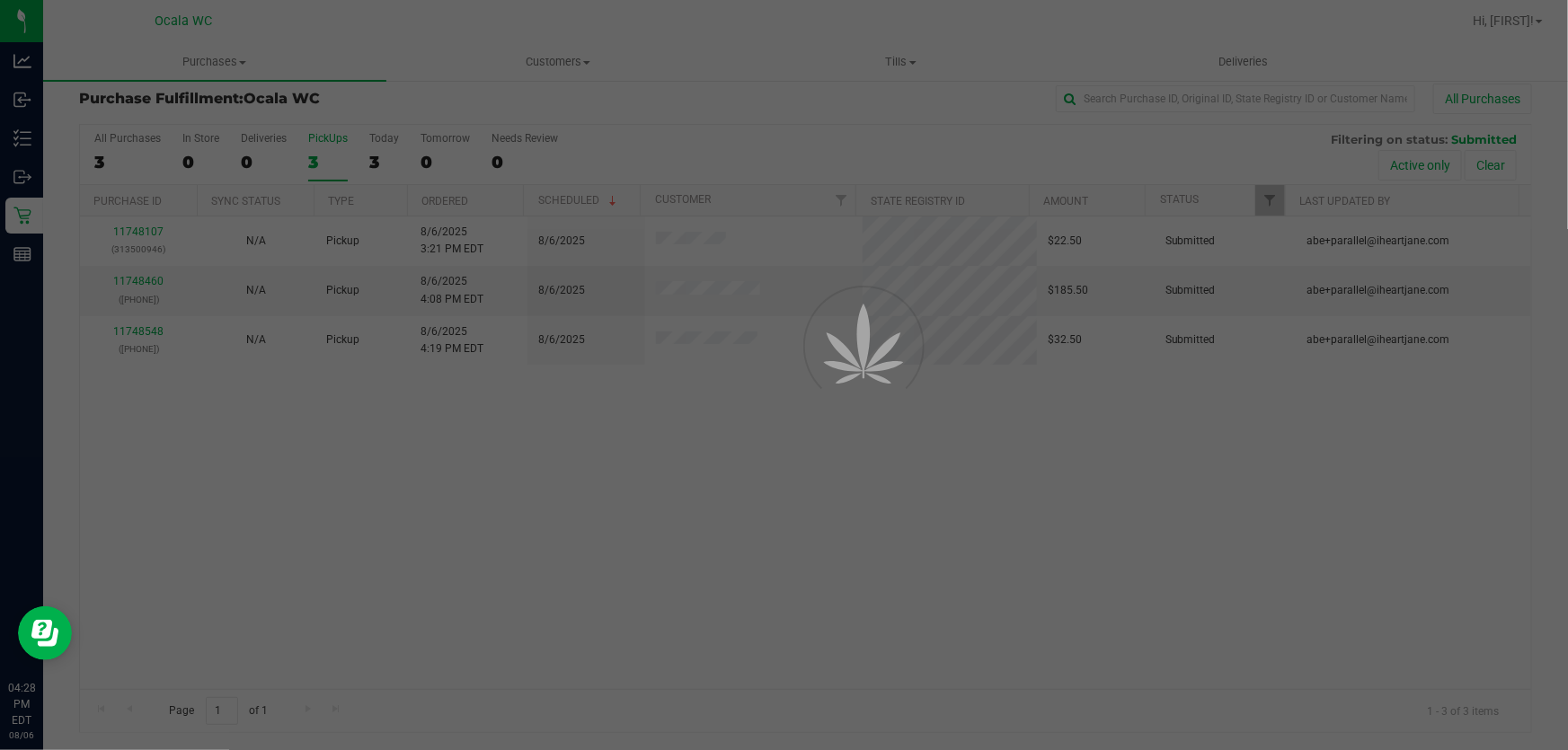 click at bounding box center (784, 375) 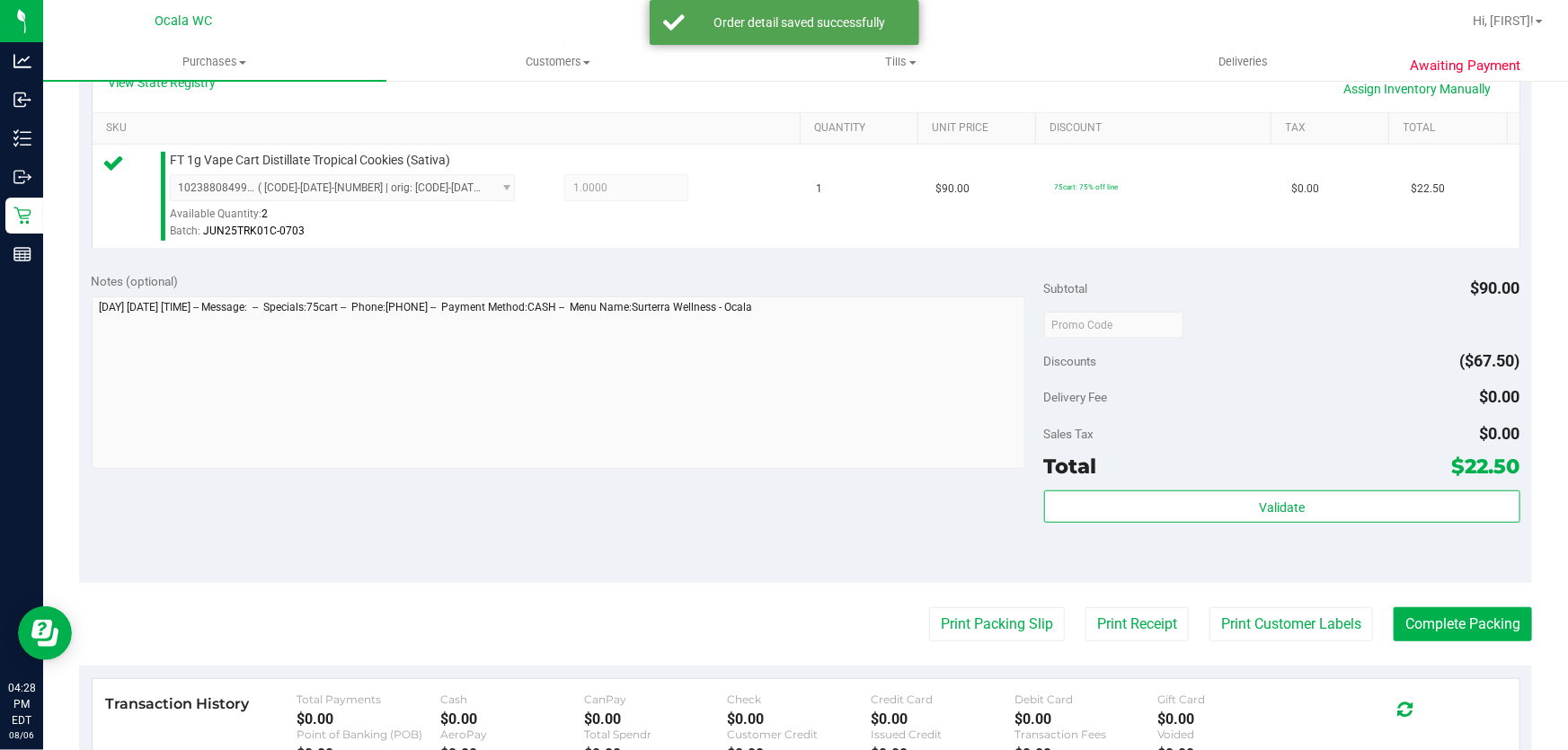 scroll, scrollTop: 434, scrollLeft: 0, axis: vertical 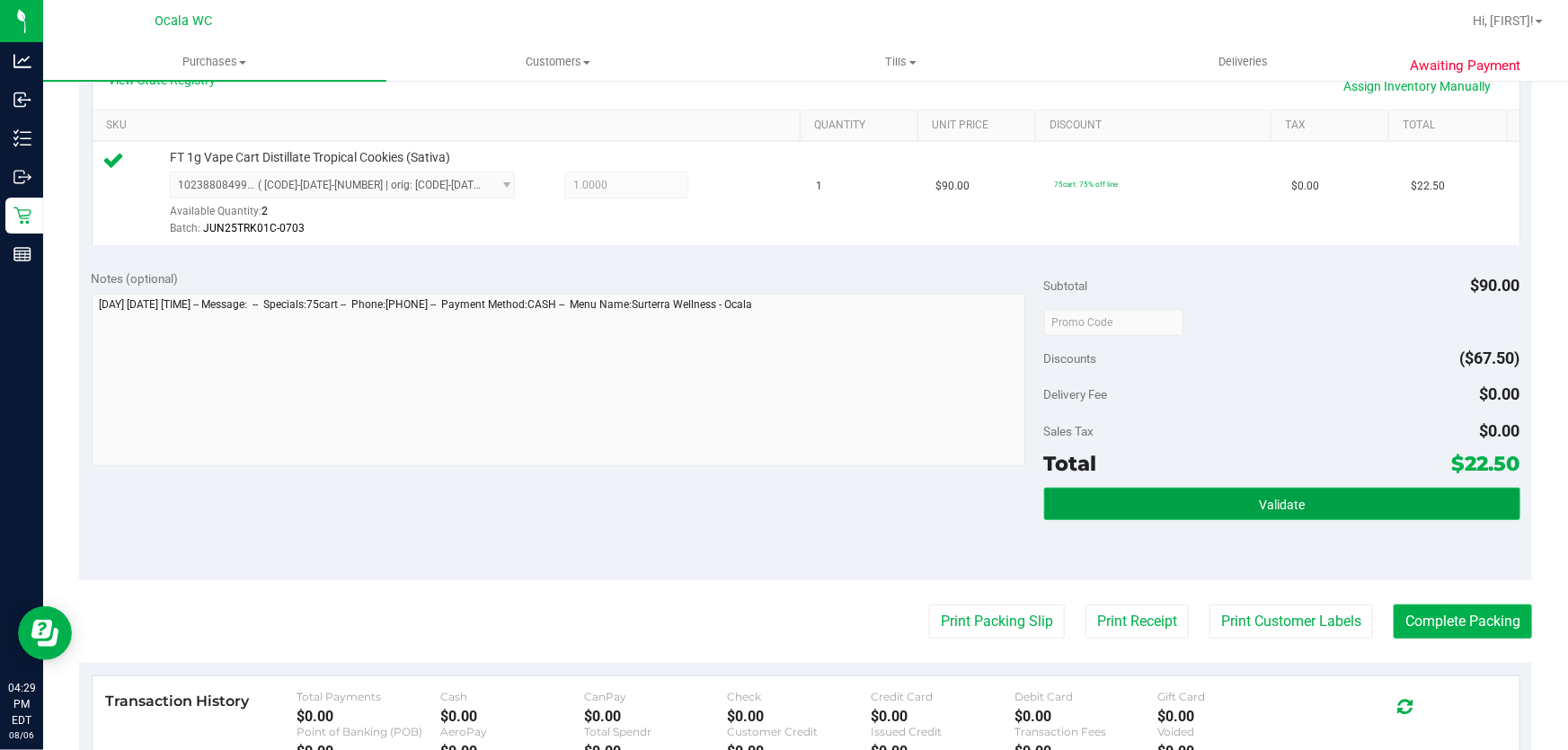 click on "Validate" at bounding box center (1282, 504) 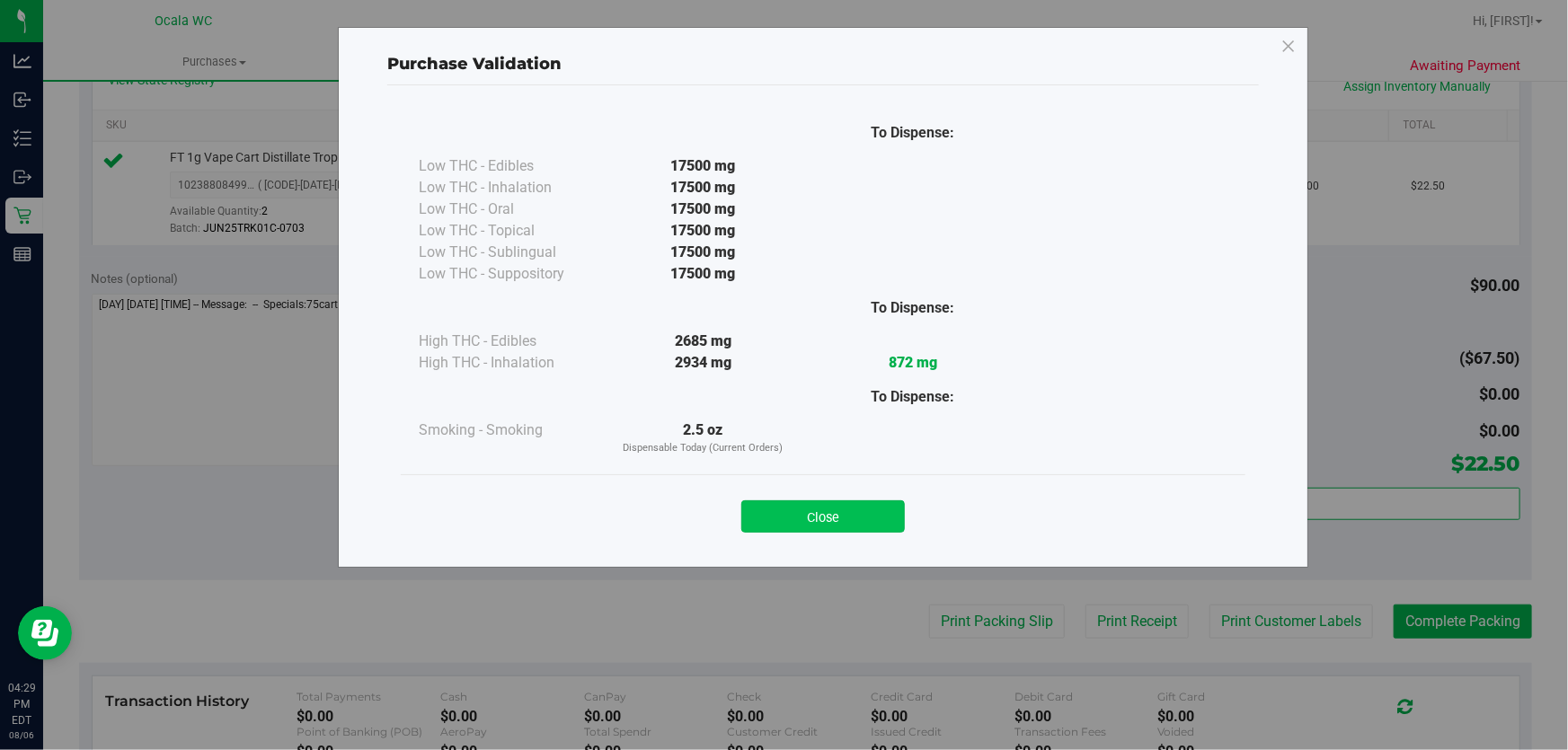 click on "Close" at bounding box center (823, 516) 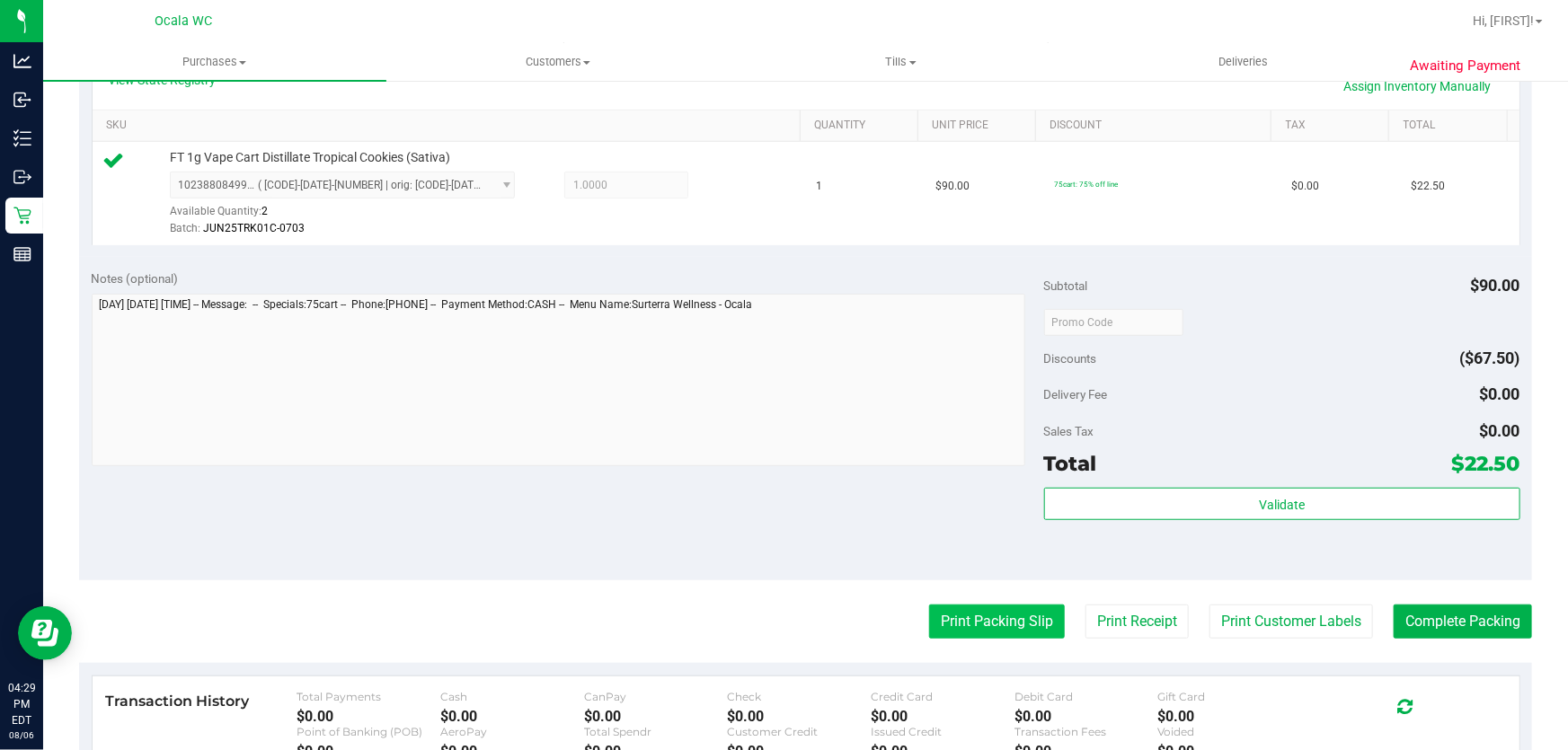 click on "Print Packing Slip" at bounding box center (997, 622) 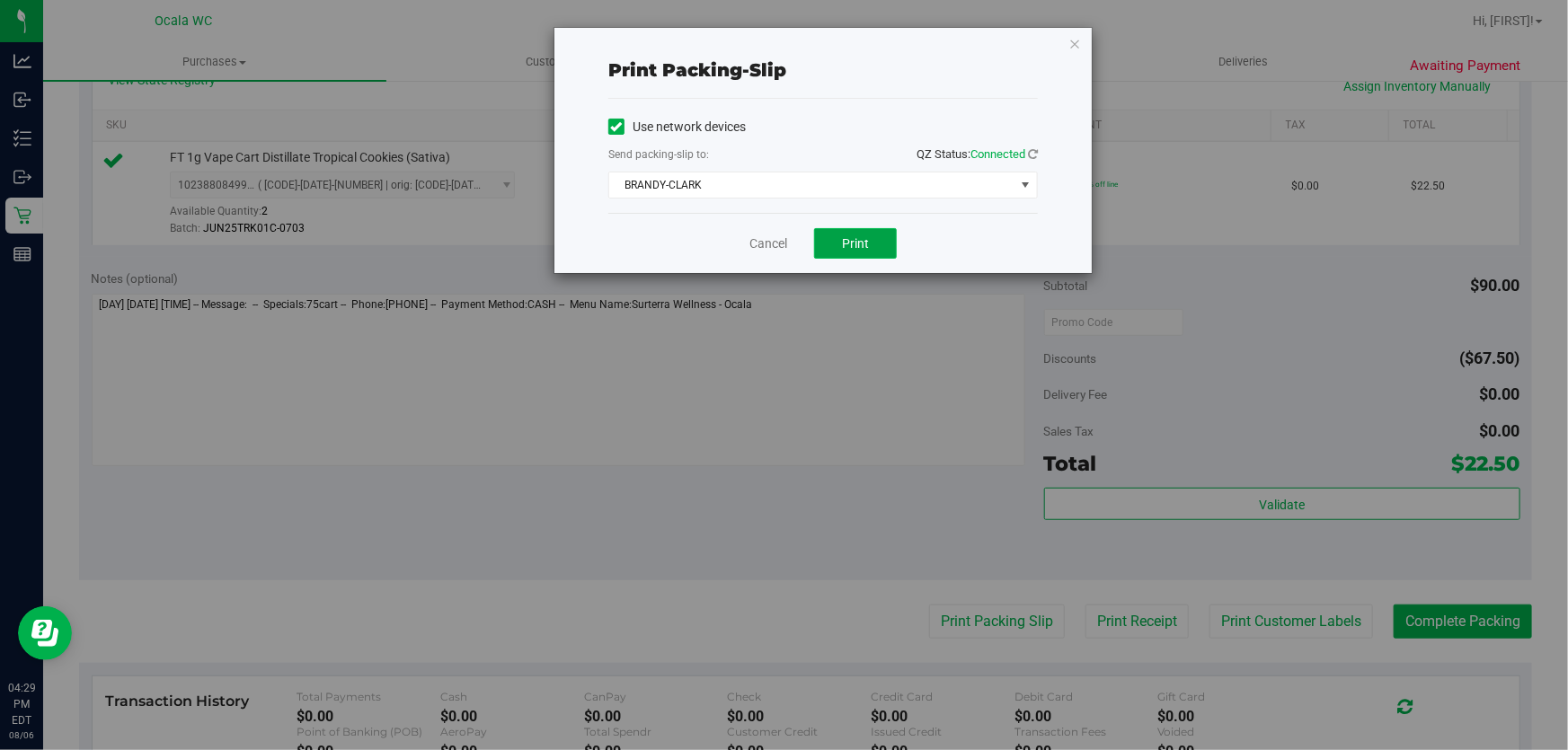 click on "Print" at bounding box center [855, 243] 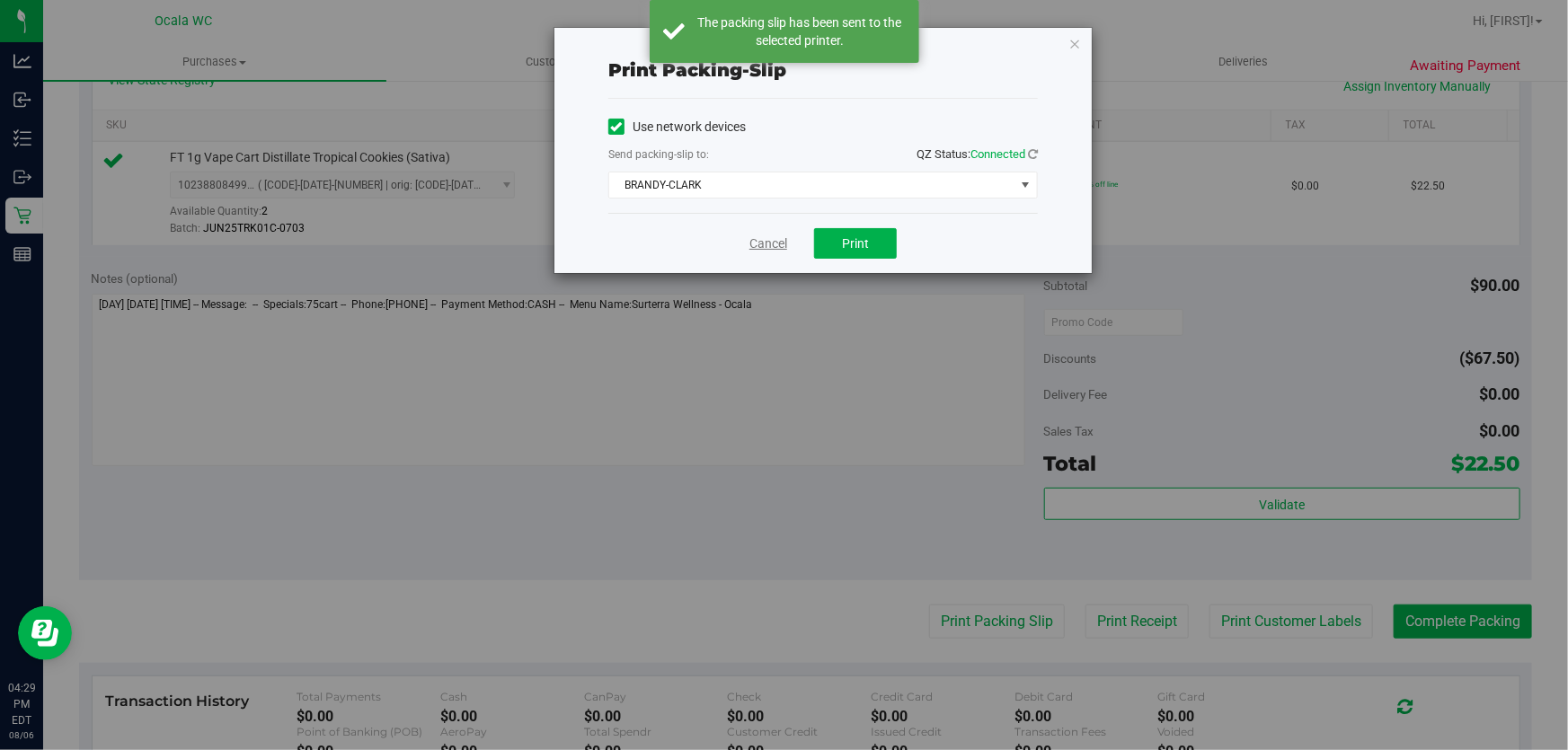 click on "Cancel" at bounding box center [768, 243] 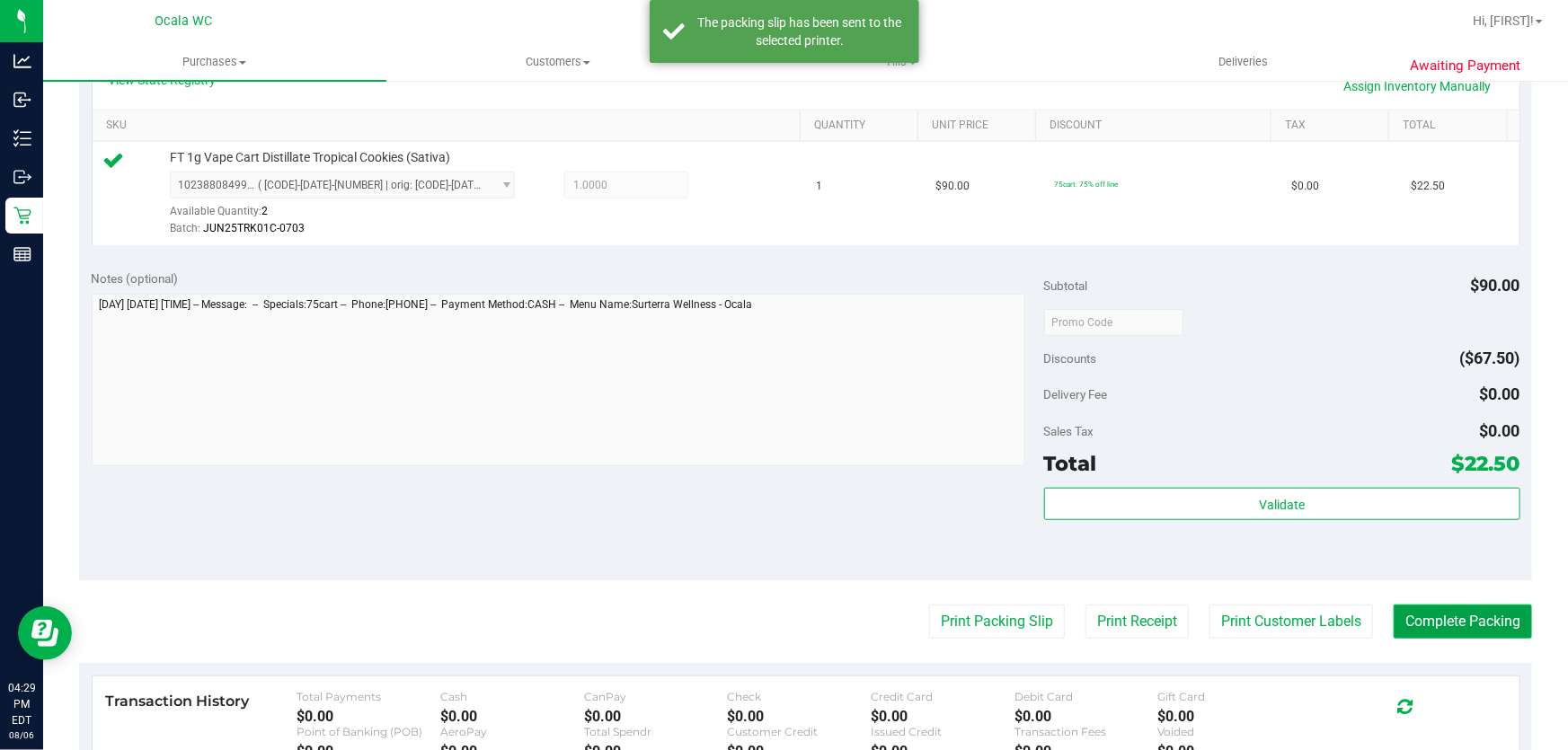 click on "Complete Packing" at bounding box center [1463, 622] 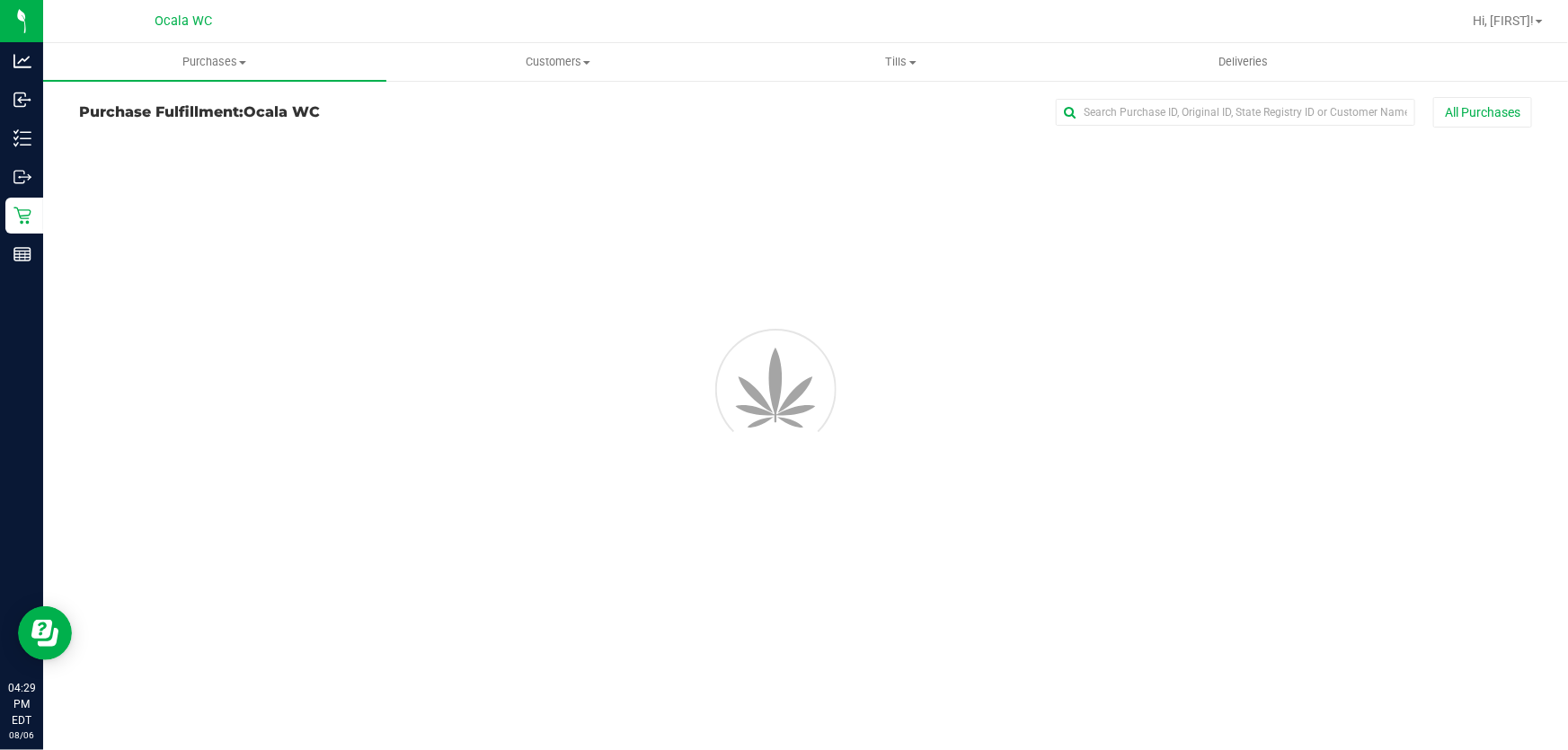 scroll, scrollTop: 0, scrollLeft: 0, axis: both 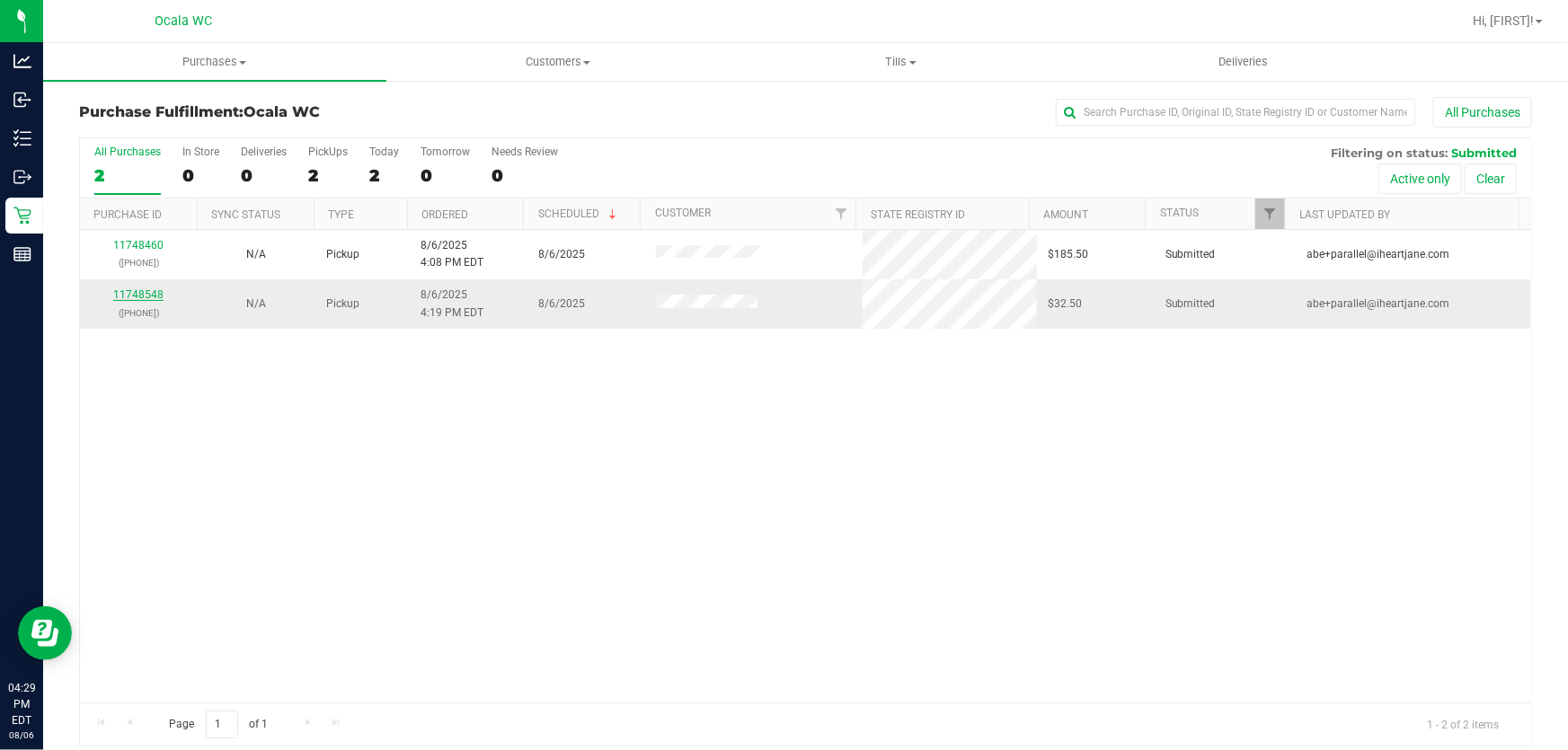 click on "11748548" at bounding box center [138, 295] 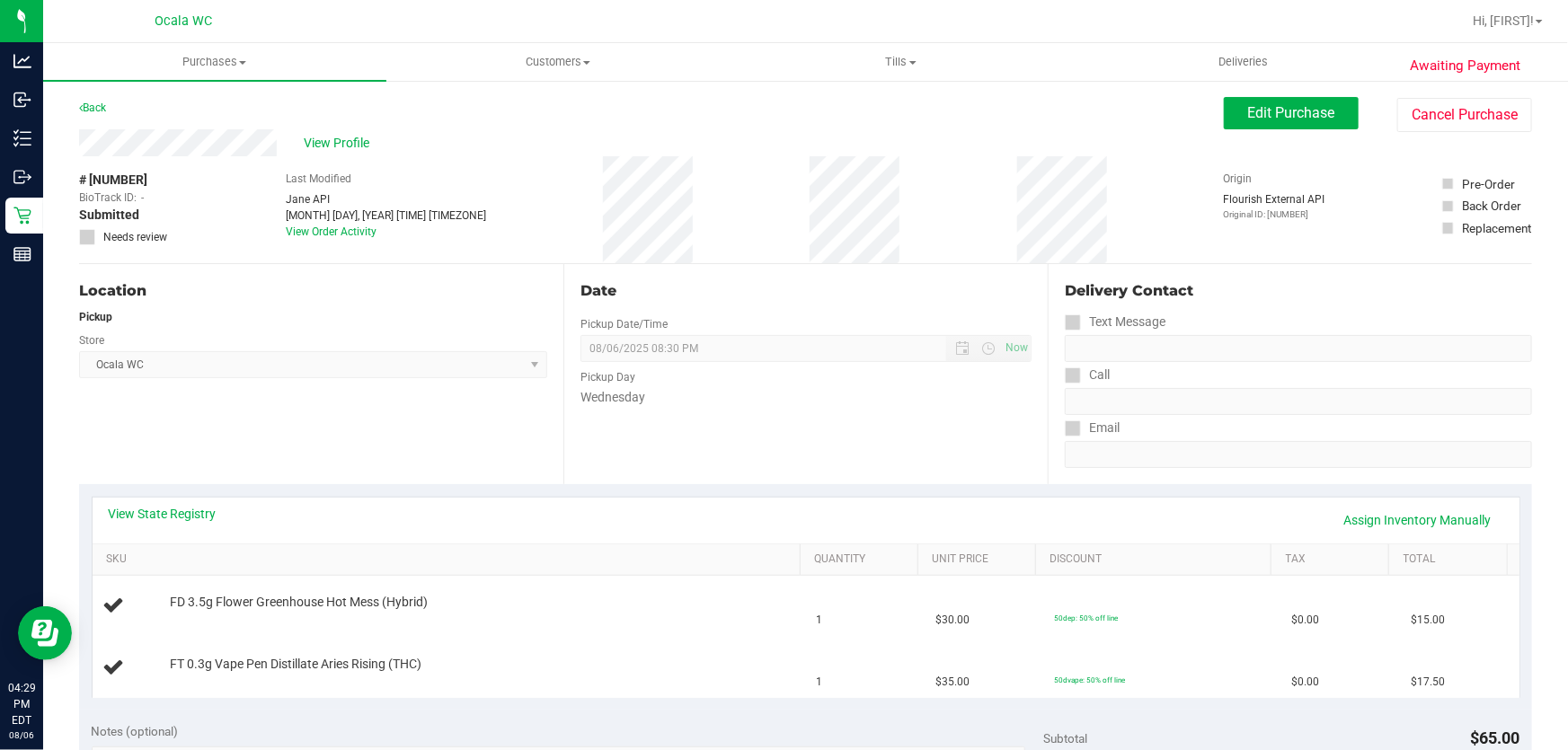 click on "View State Registry
Assign Inventory Manually" at bounding box center (806, 520) 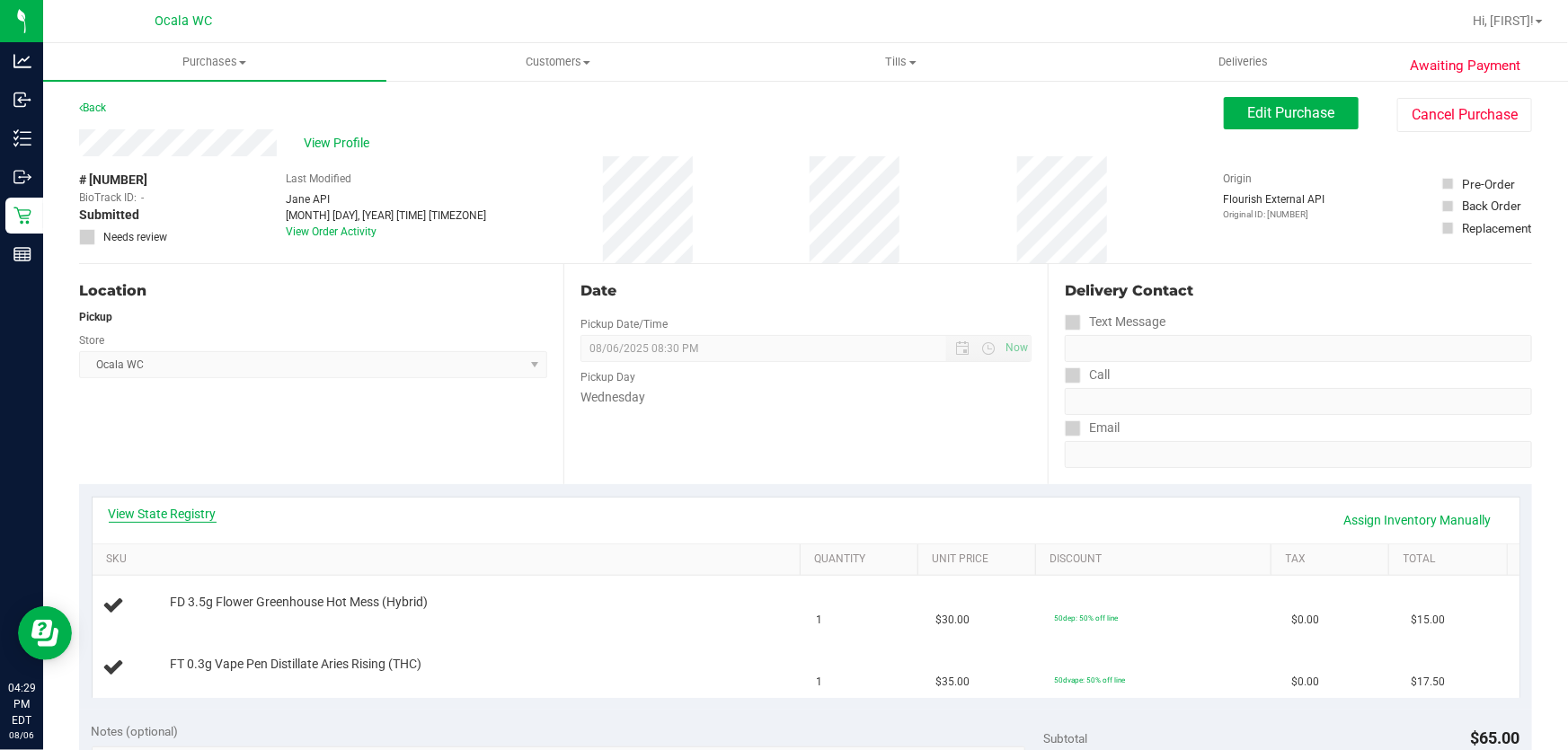click on "View State Registry" at bounding box center (163, 514) 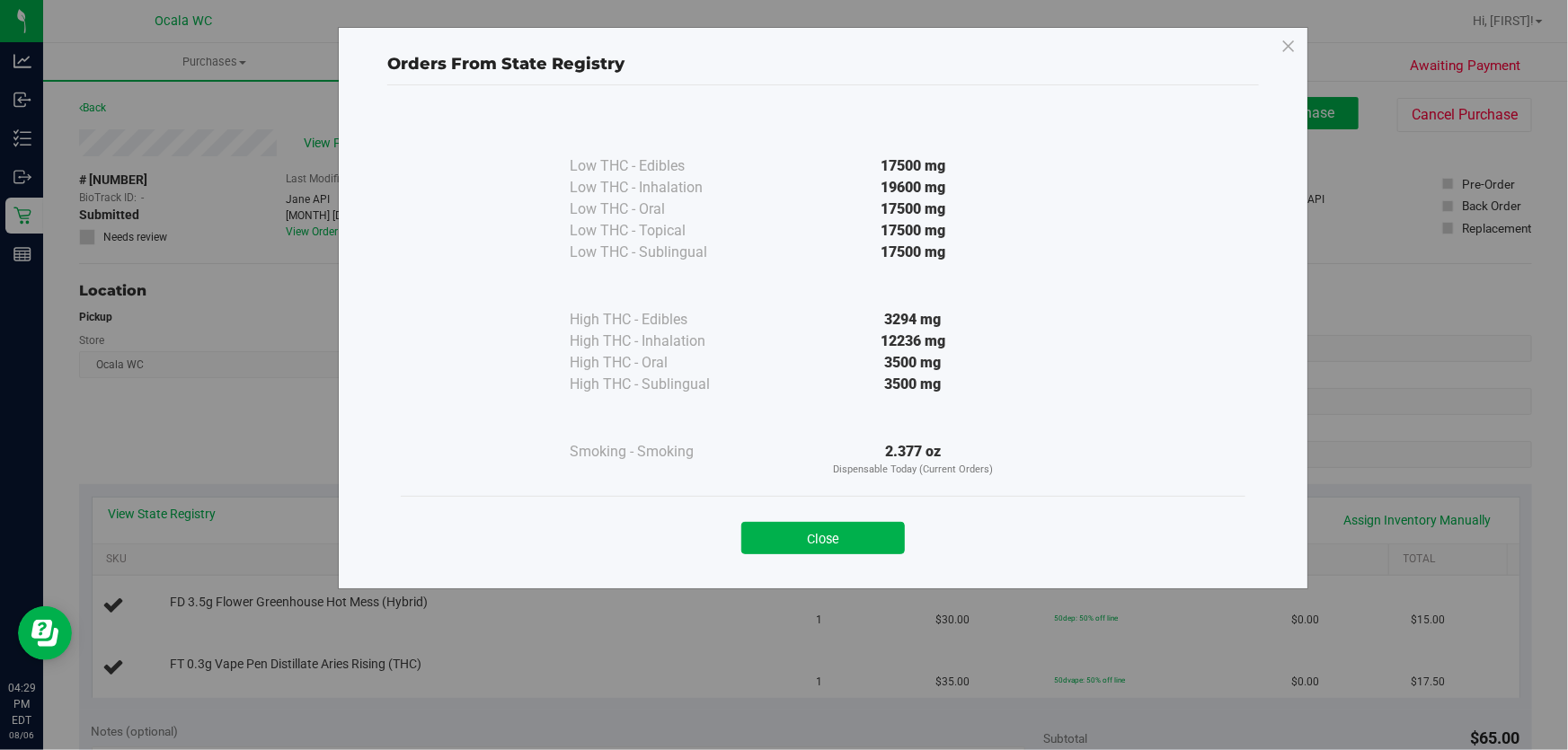 click on "Close" at bounding box center [823, 533] 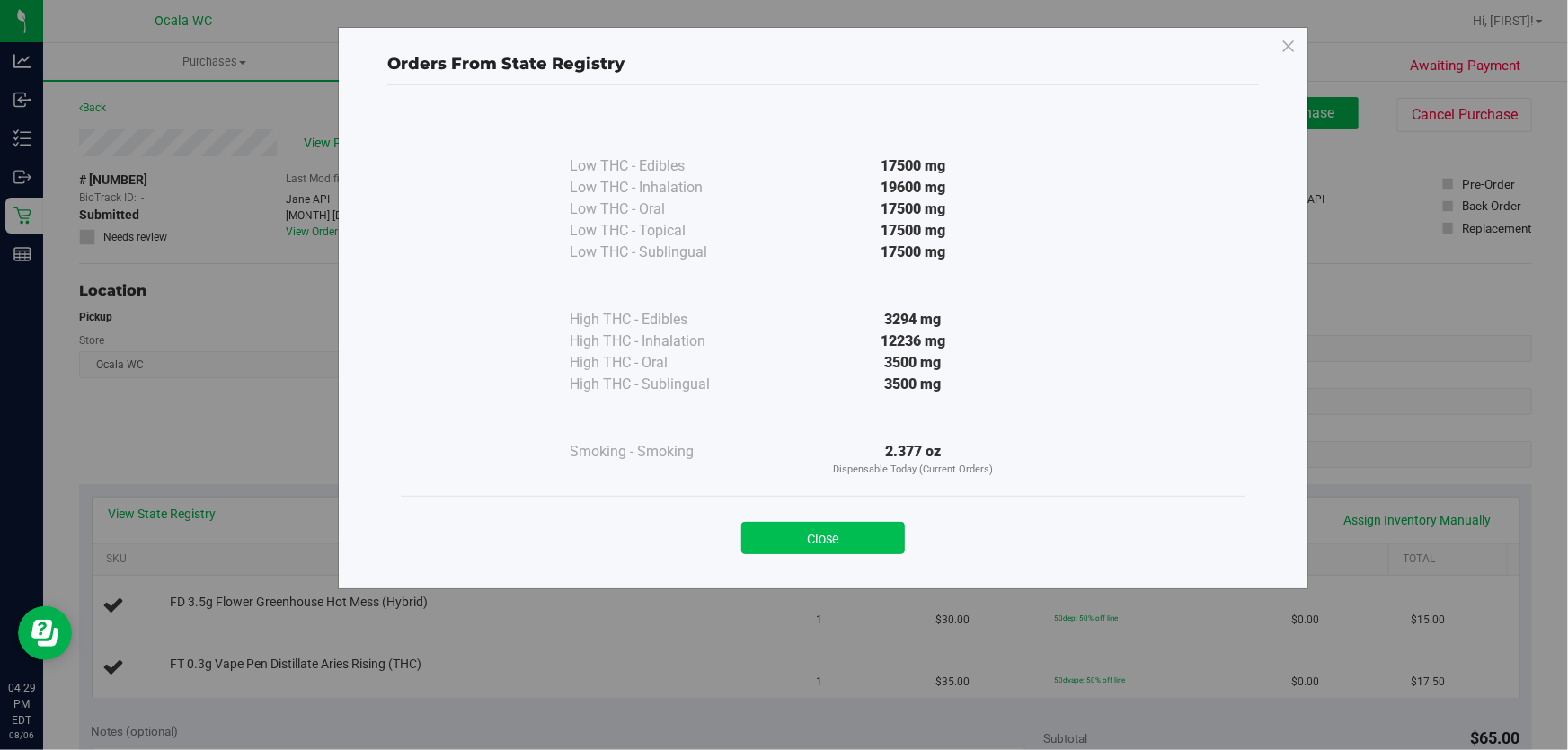 click on "Close" at bounding box center [823, 538] 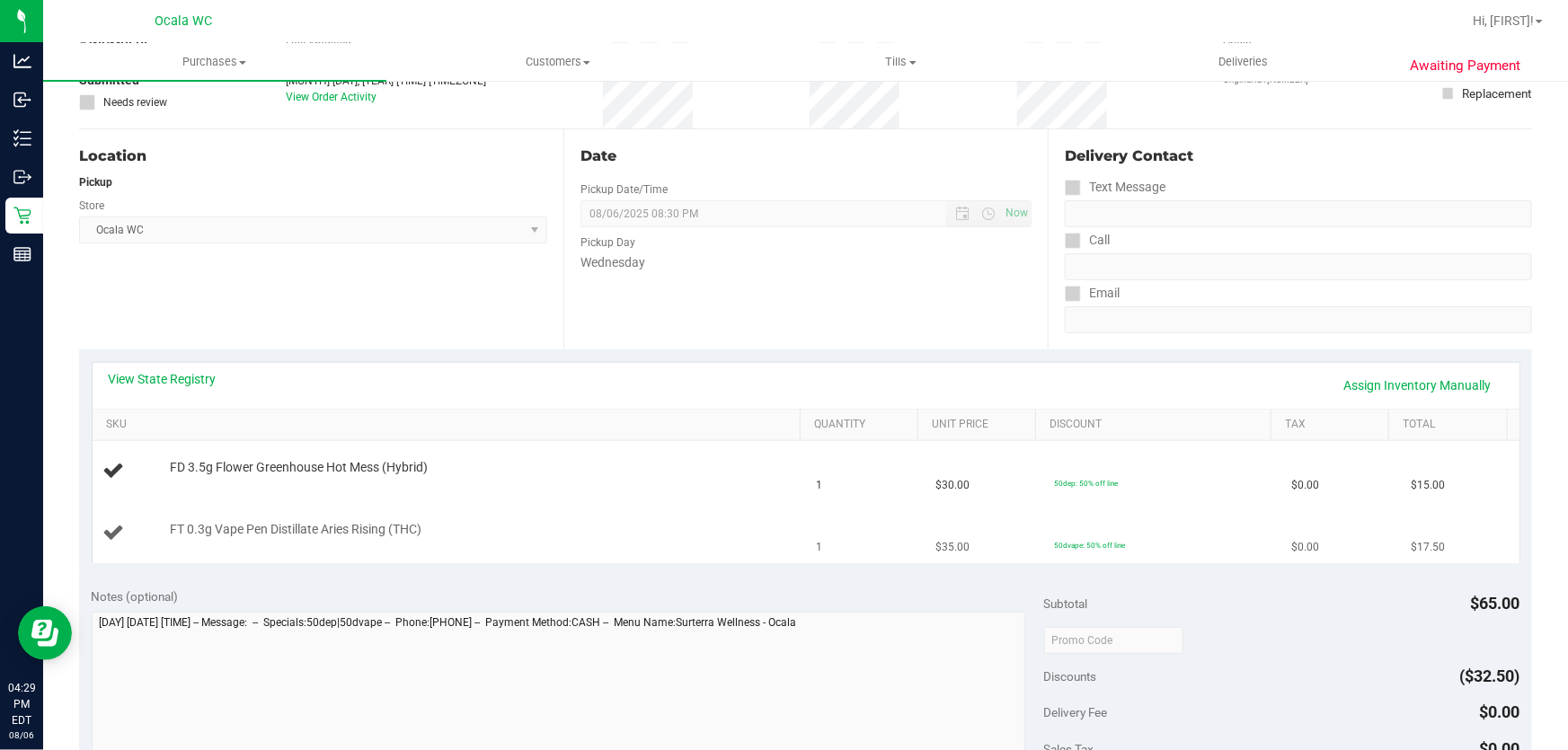 scroll, scrollTop: 244, scrollLeft: 0, axis: vertical 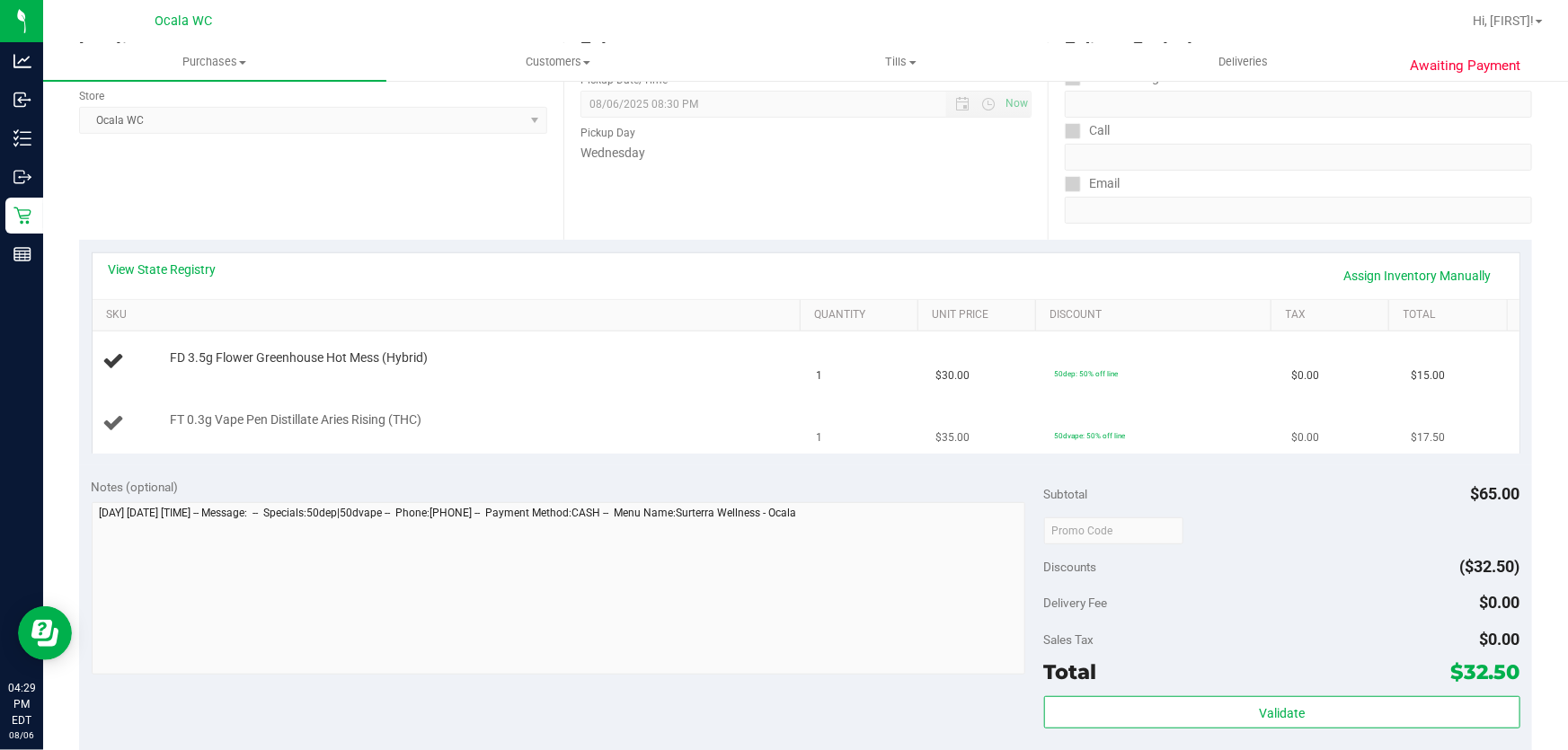 click on "FT 0.3g Vape Pen Distillate Aries Rising (THC)" at bounding box center (449, 423) 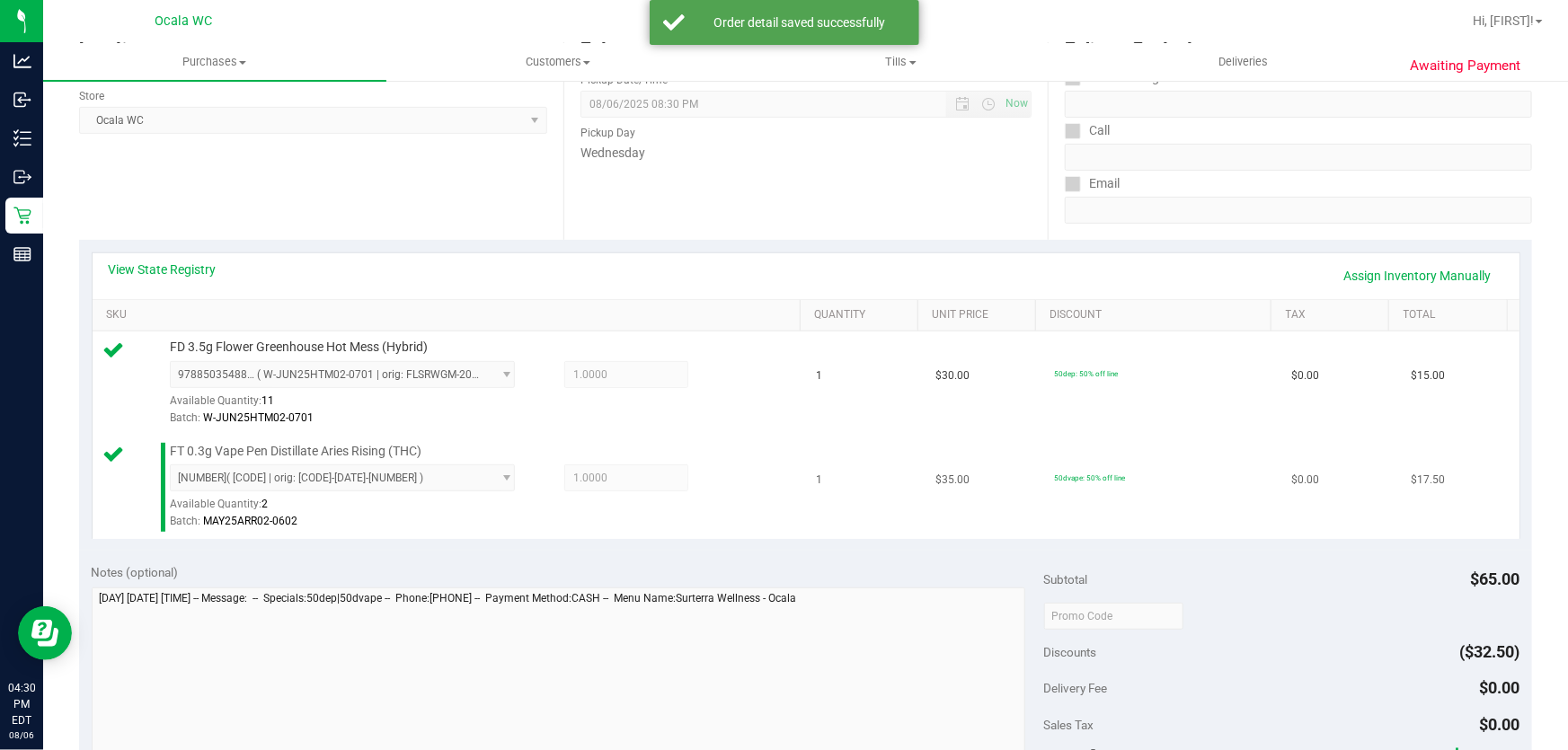scroll, scrollTop: 571, scrollLeft: 0, axis: vertical 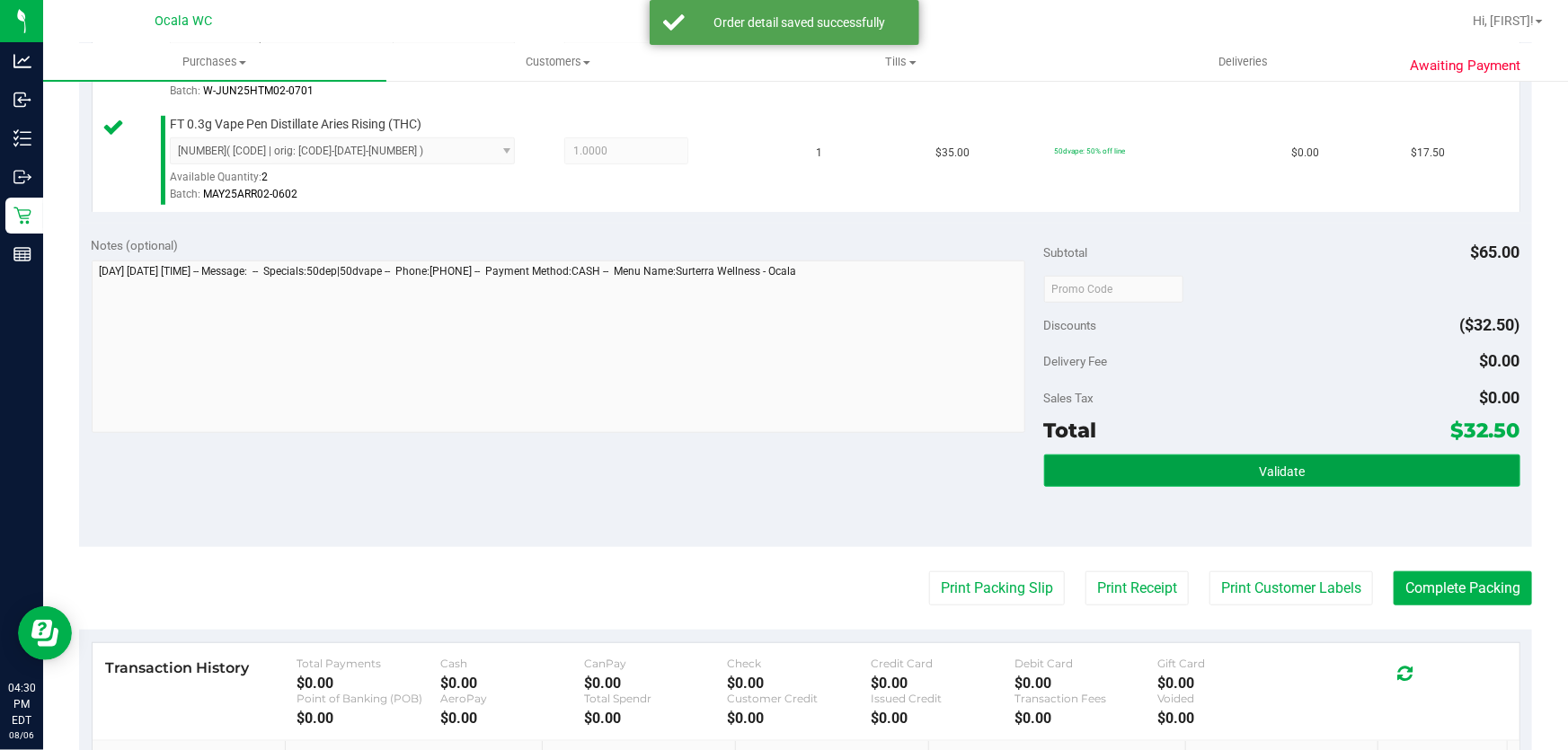 click on "Validate" at bounding box center (1282, 471) 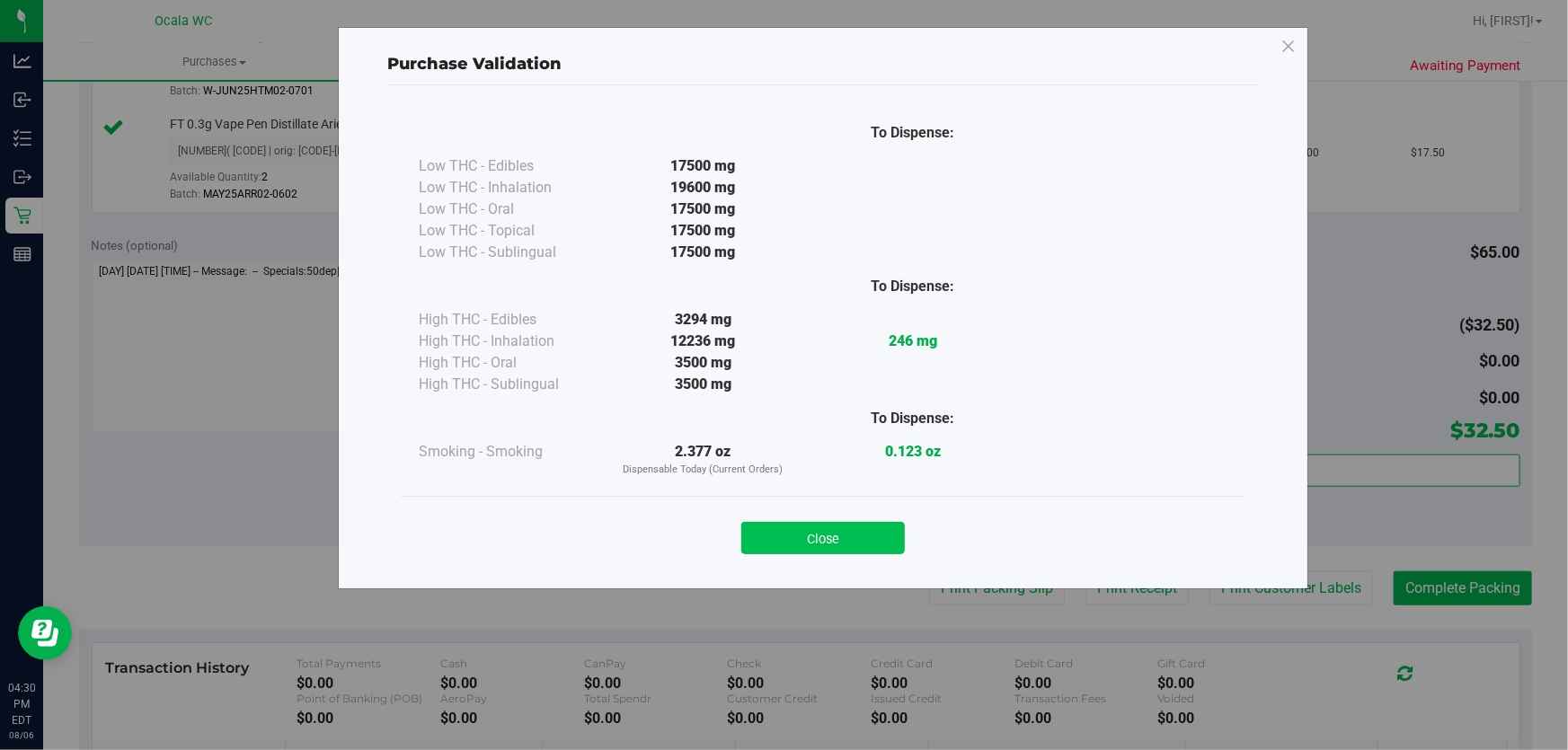 click on "Close" at bounding box center [823, 538] 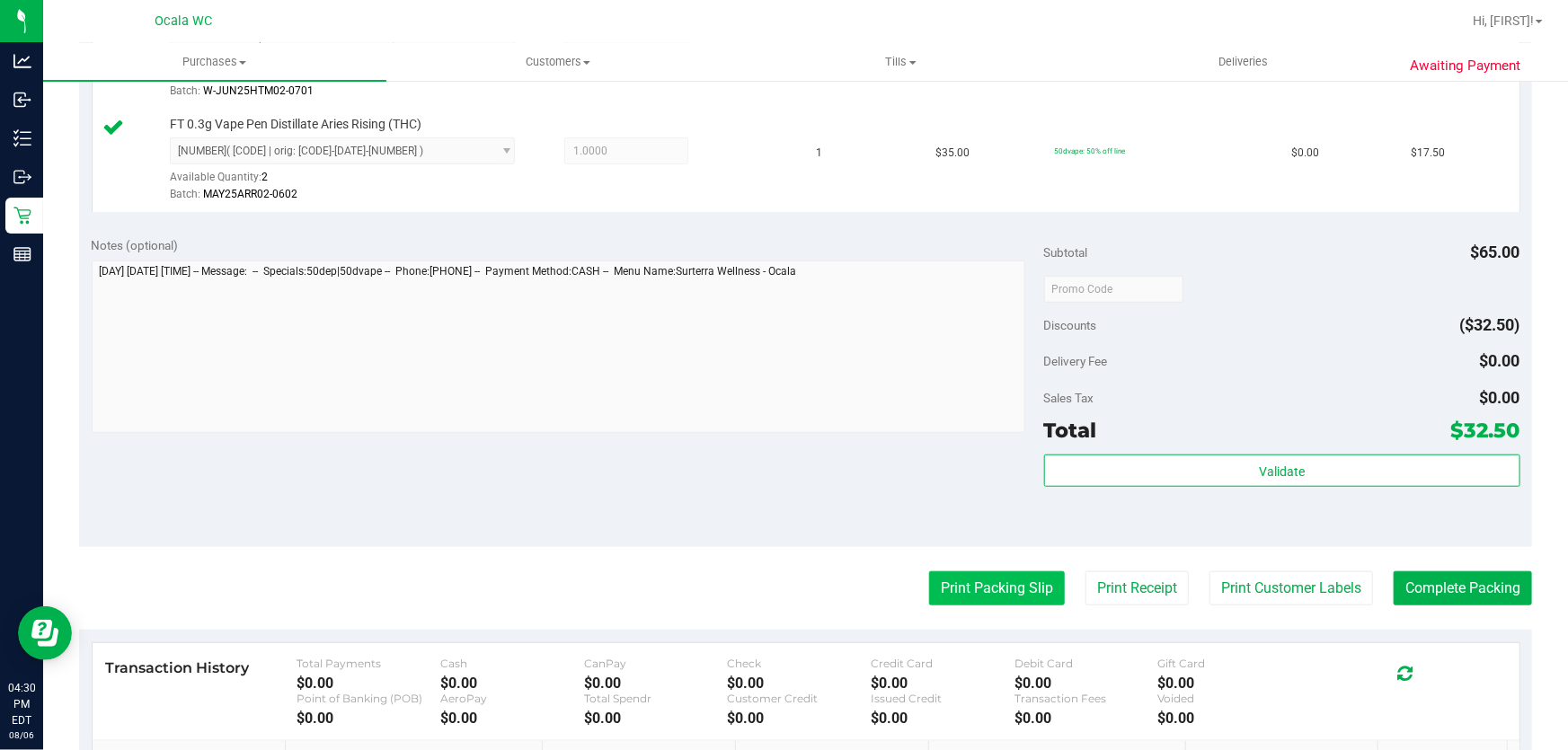 click on "Print Packing Slip" at bounding box center [997, 588] 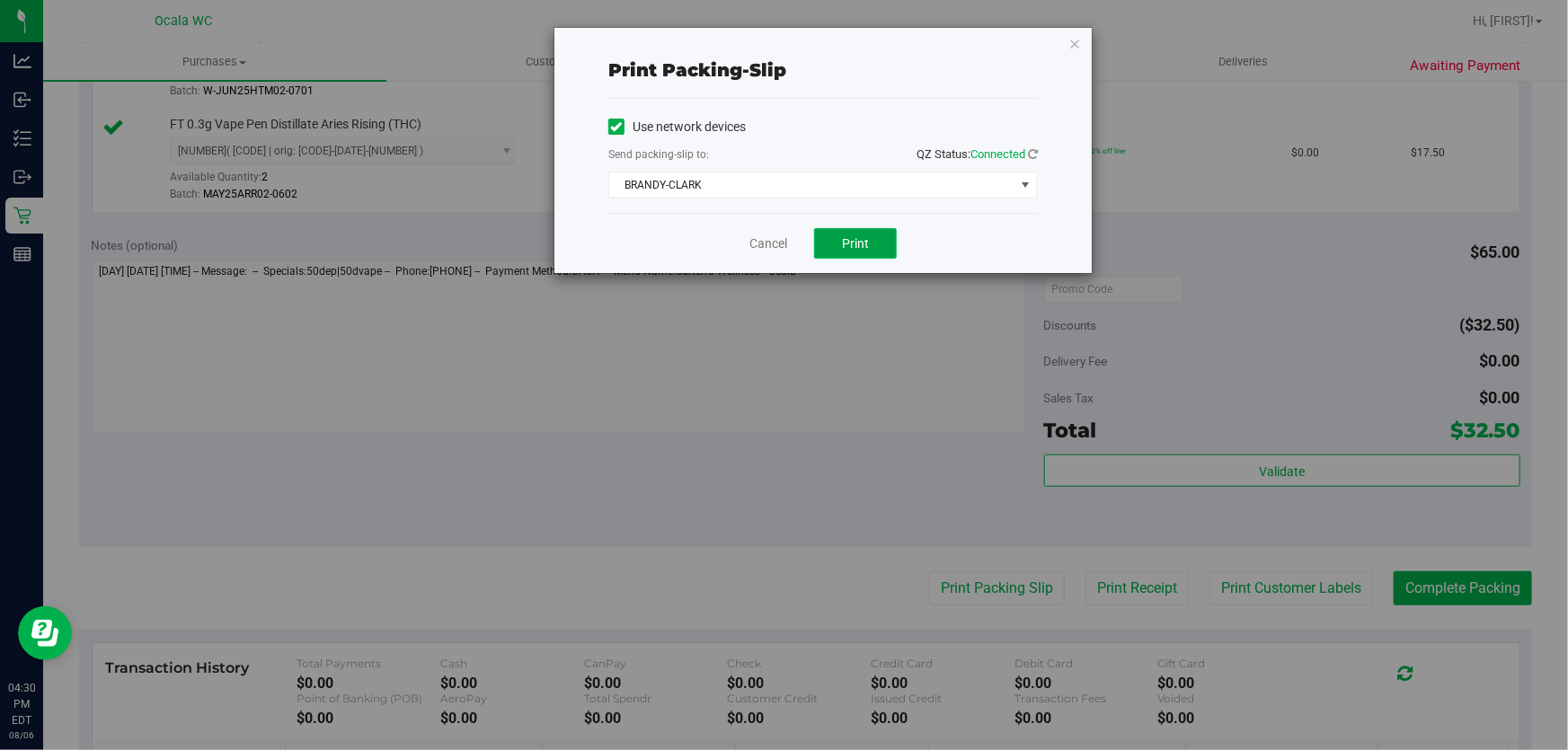click on "Print" at bounding box center (855, 243) 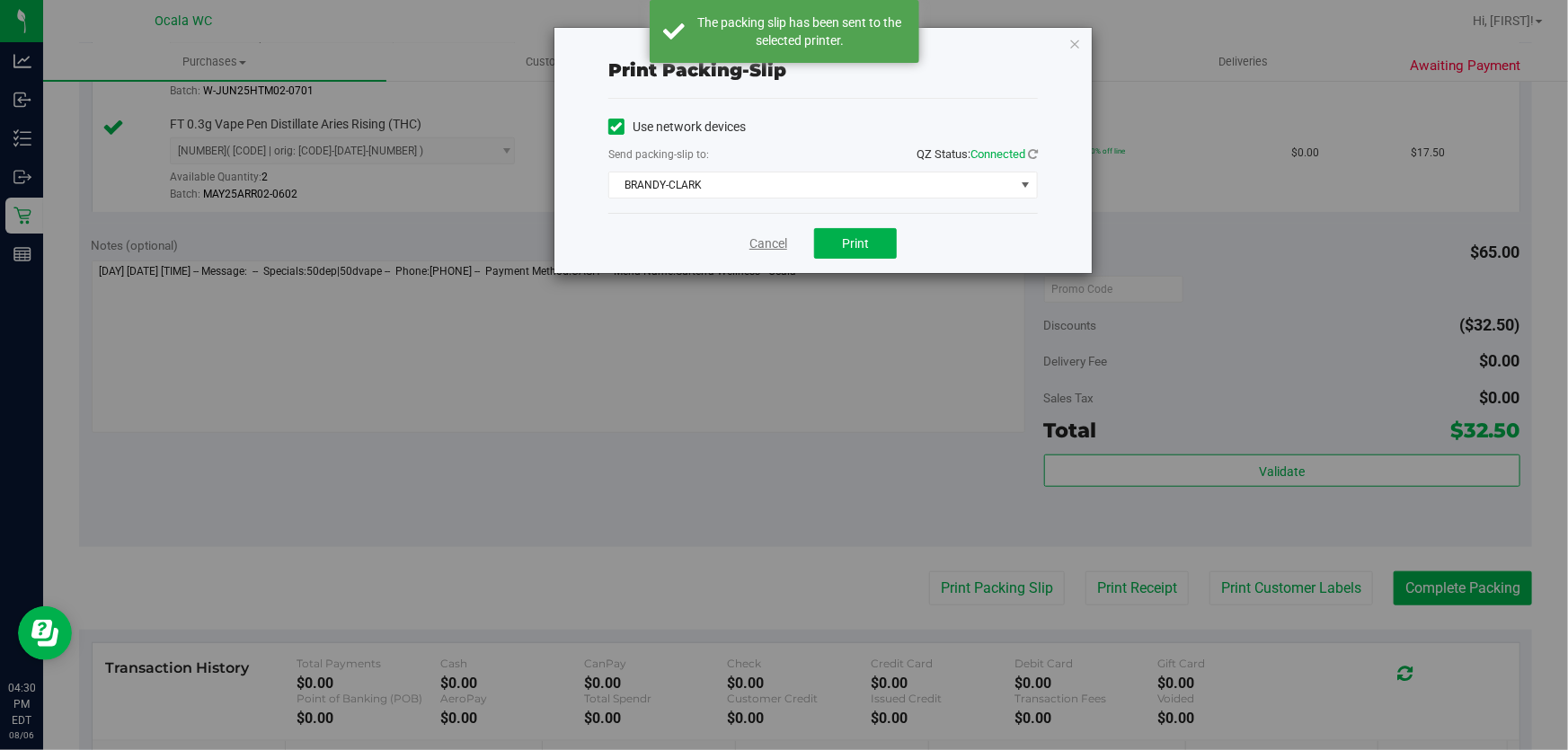 click on "Cancel" at bounding box center (768, 243) 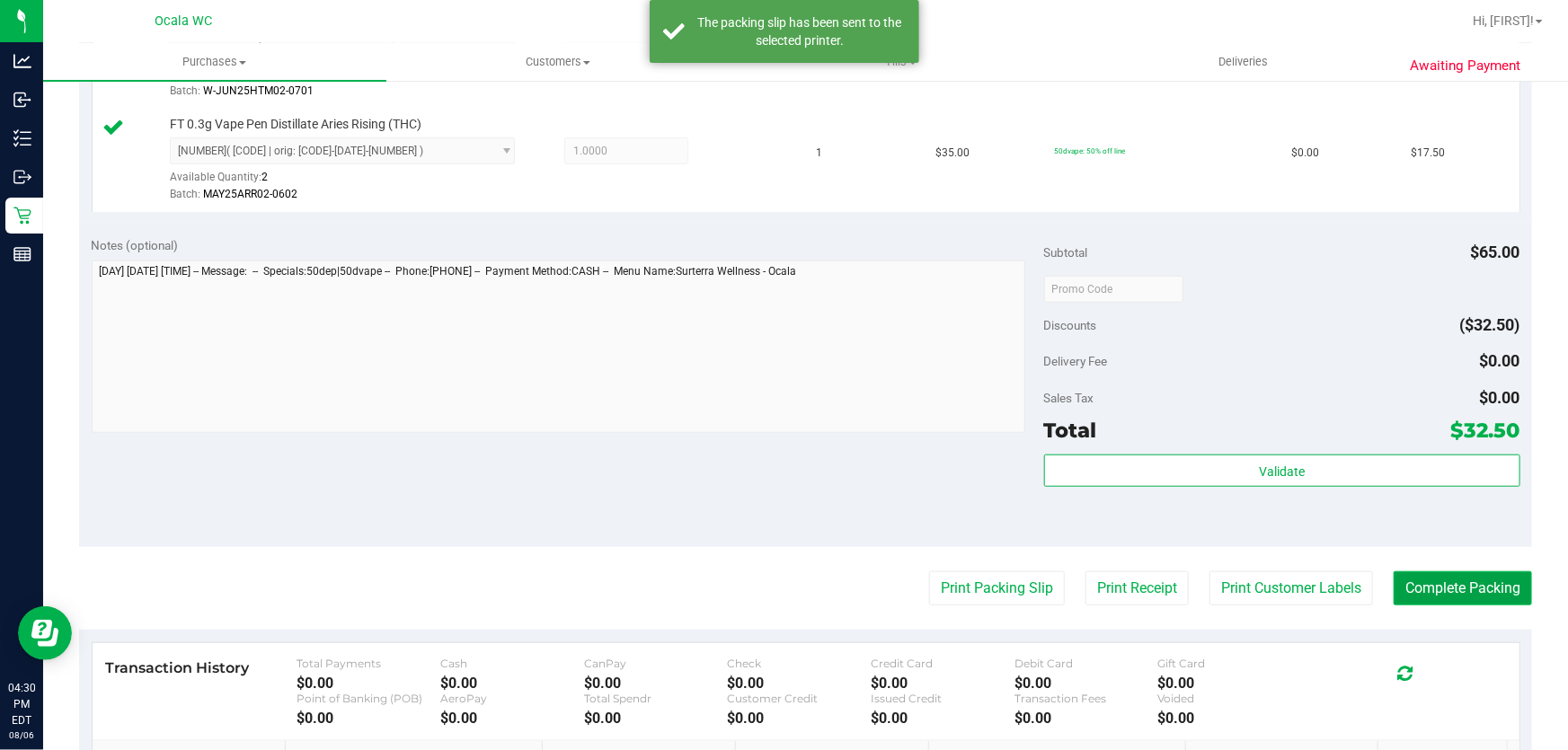 click on "Complete Packing" at bounding box center (1463, 588) 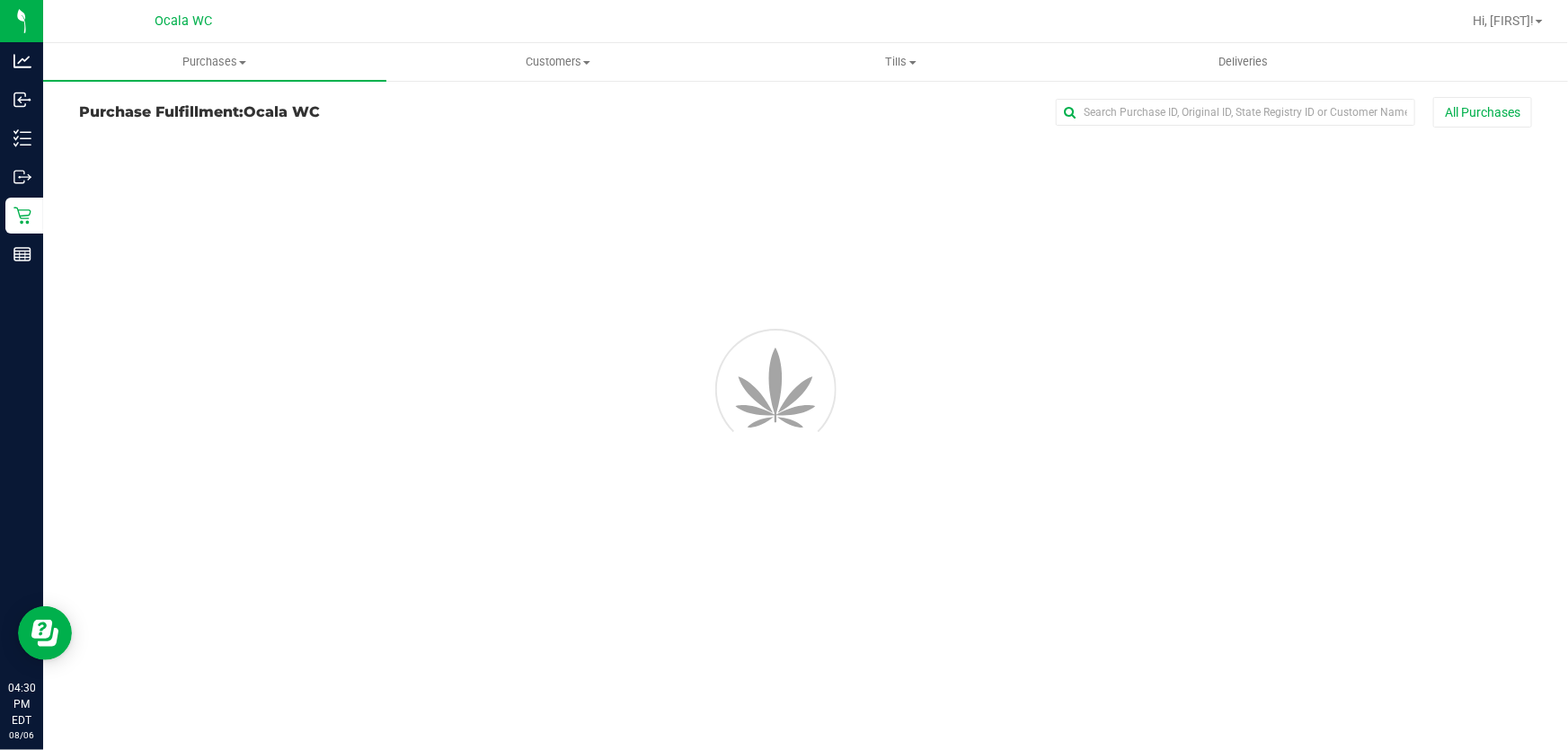 scroll, scrollTop: 0, scrollLeft: 0, axis: both 